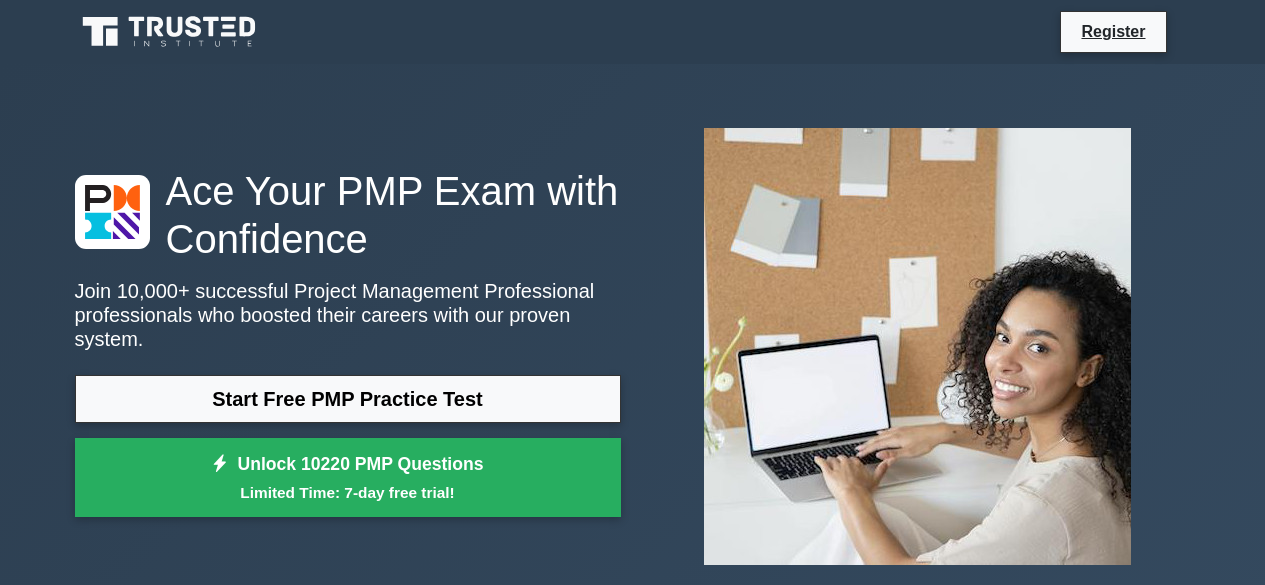 scroll, scrollTop: 0, scrollLeft: 0, axis: both 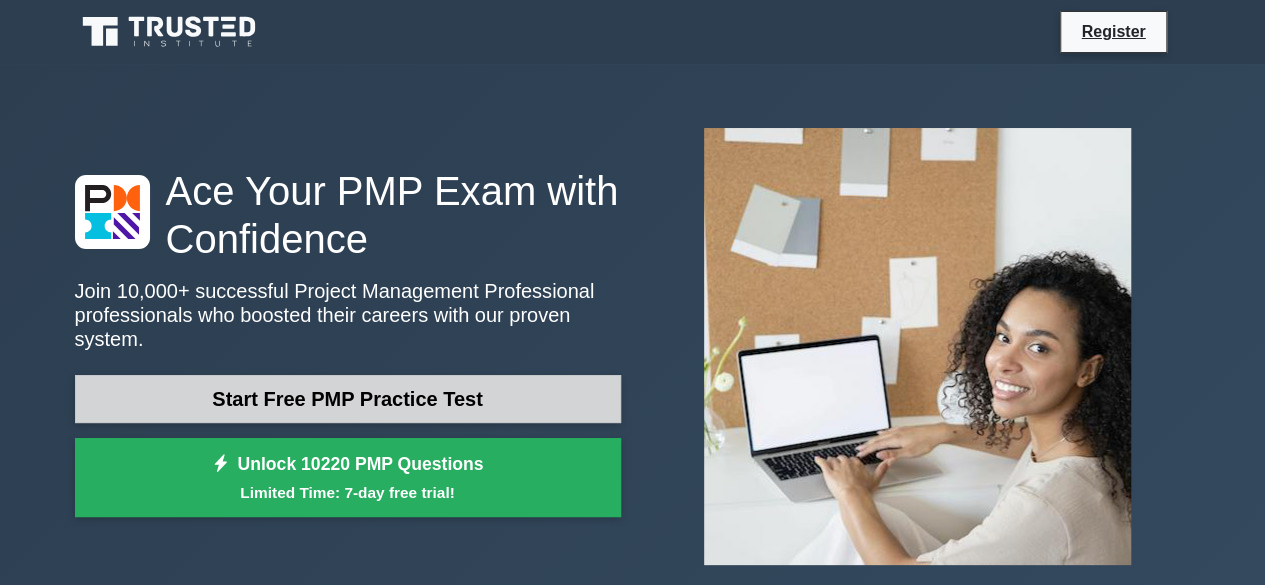 click on "Start Free PMP Practice Test" at bounding box center [348, 399] 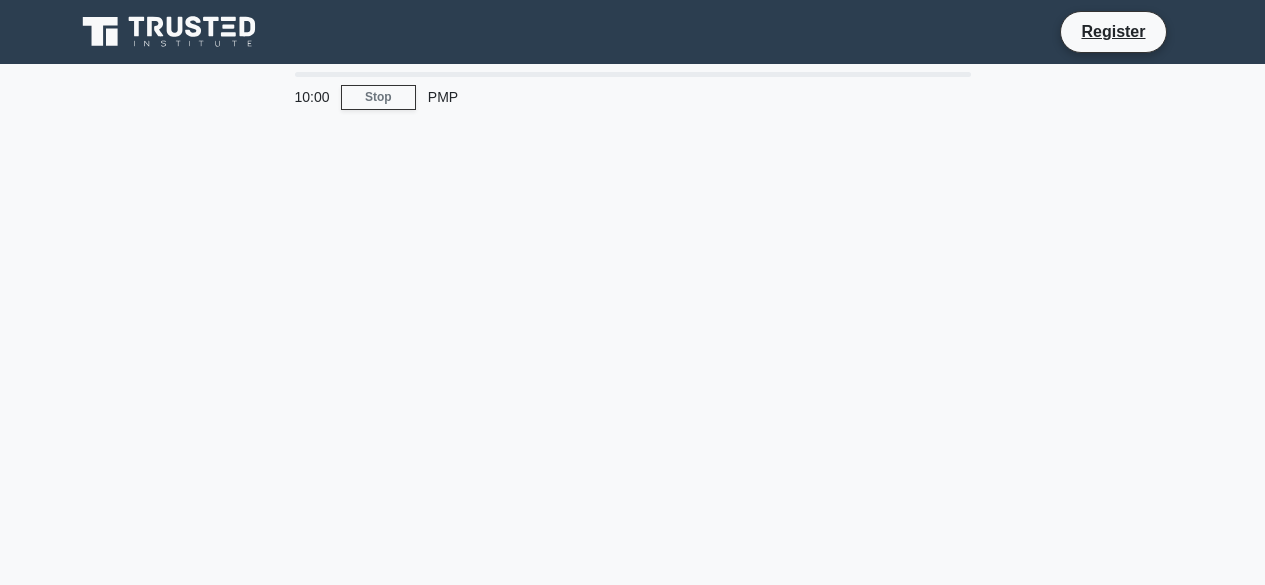 scroll, scrollTop: 0, scrollLeft: 0, axis: both 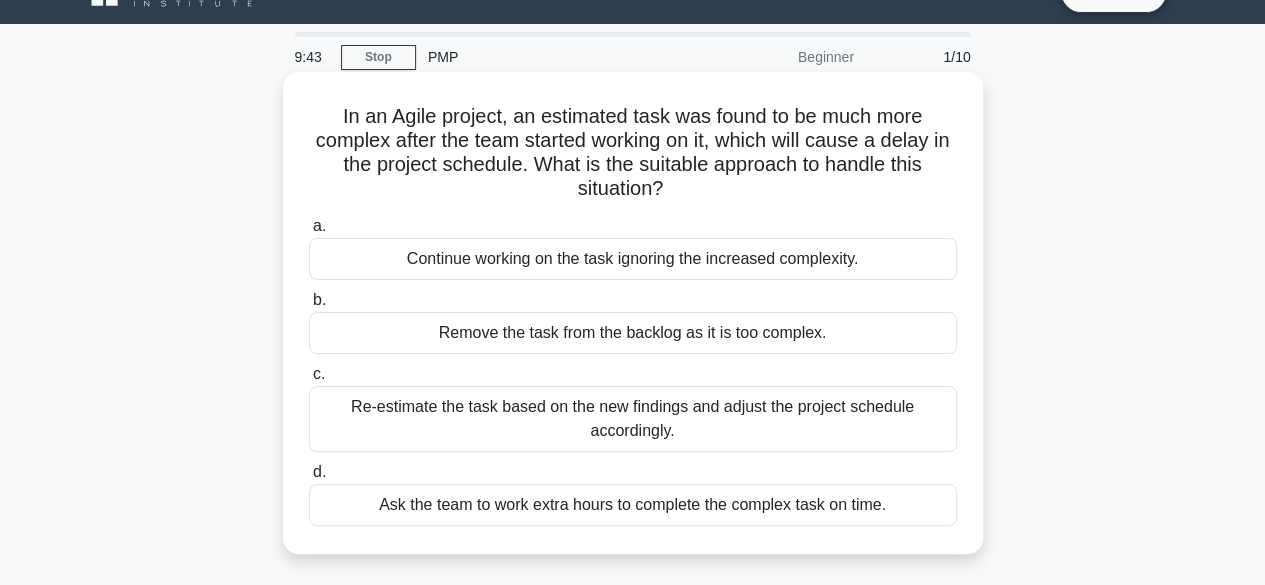 click on "Re-estimate the task based on the new findings and adjust the project schedule accordingly." at bounding box center (633, 419) 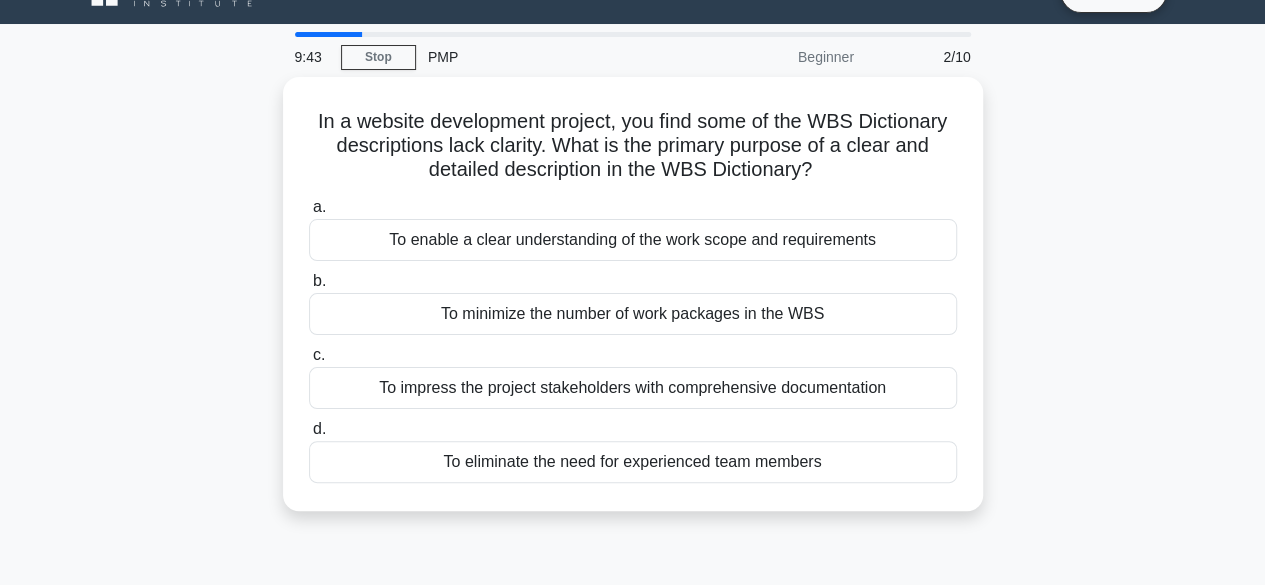 scroll, scrollTop: 0, scrollLeft: 0, axis: both 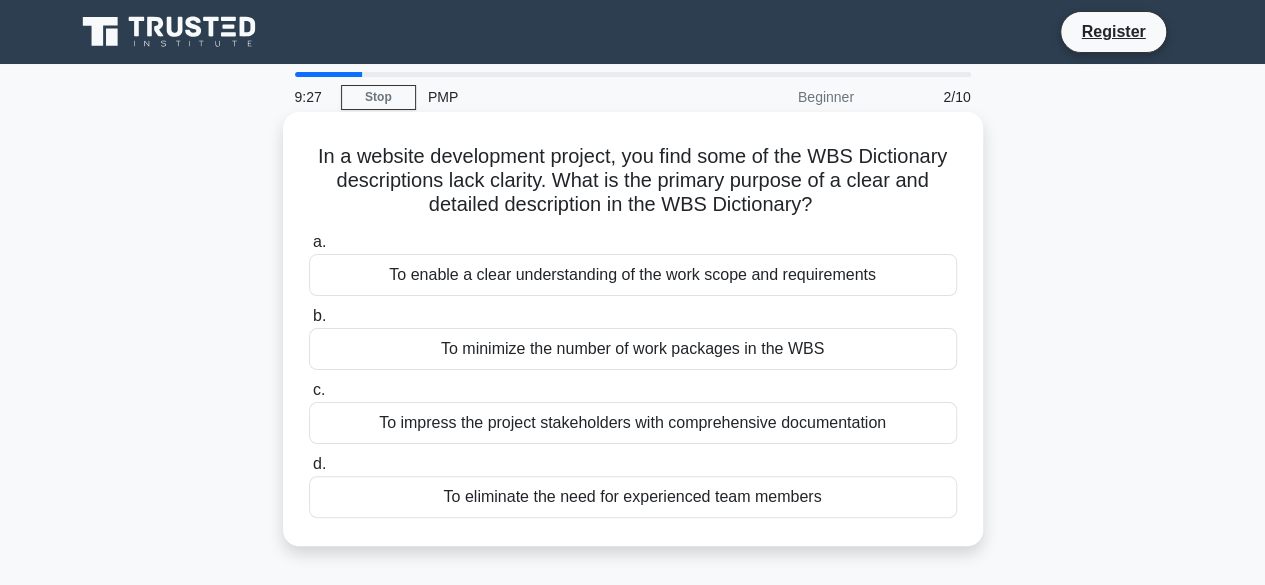 click on "To enable a clear understanding of the work scope and requirements" at bounding box center (633, 275) 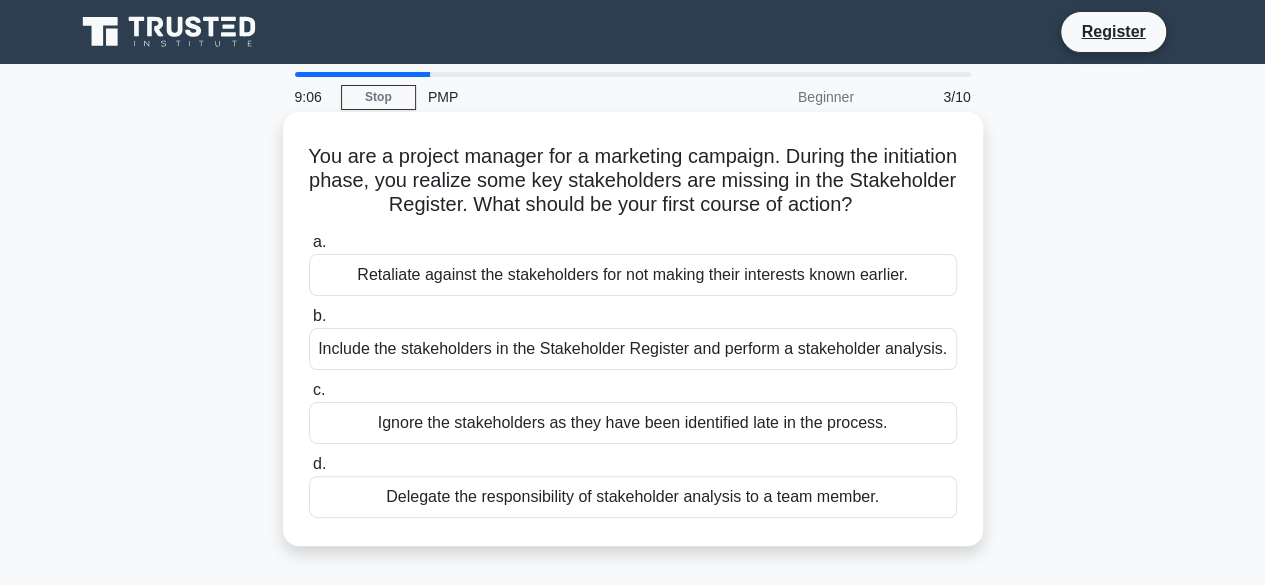 click on "Include the stakeholders in the Stakeholder Register and perform a stakeholder analysis." at bounding box center (633, 349) 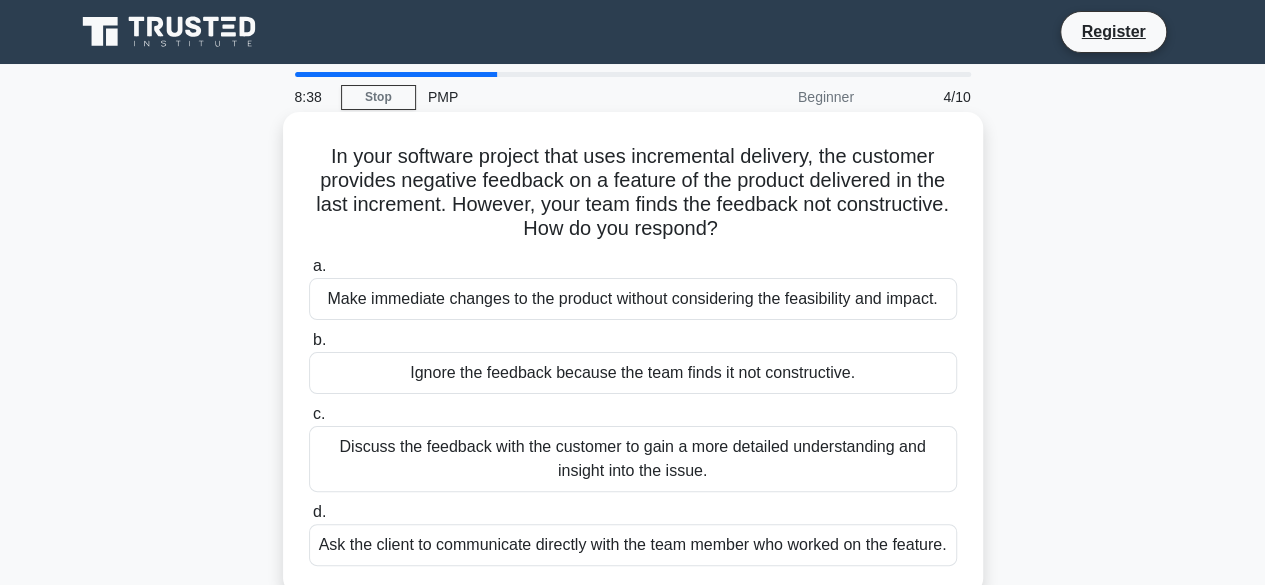 click on "Discuss the feedback with the customer to gain a more detailed understanding and insight into the issue." at bounding box center [633, 459] 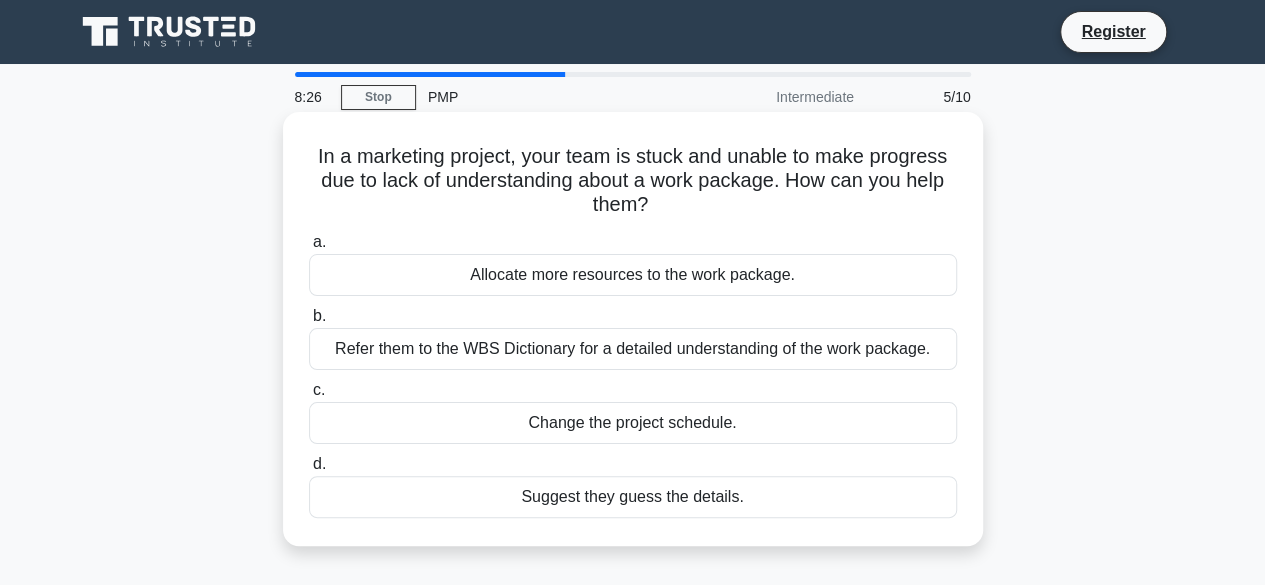 click on "Refer them to the WBS Dictionary for a detailed understanding of the work package." at bounding box center [633, 349] 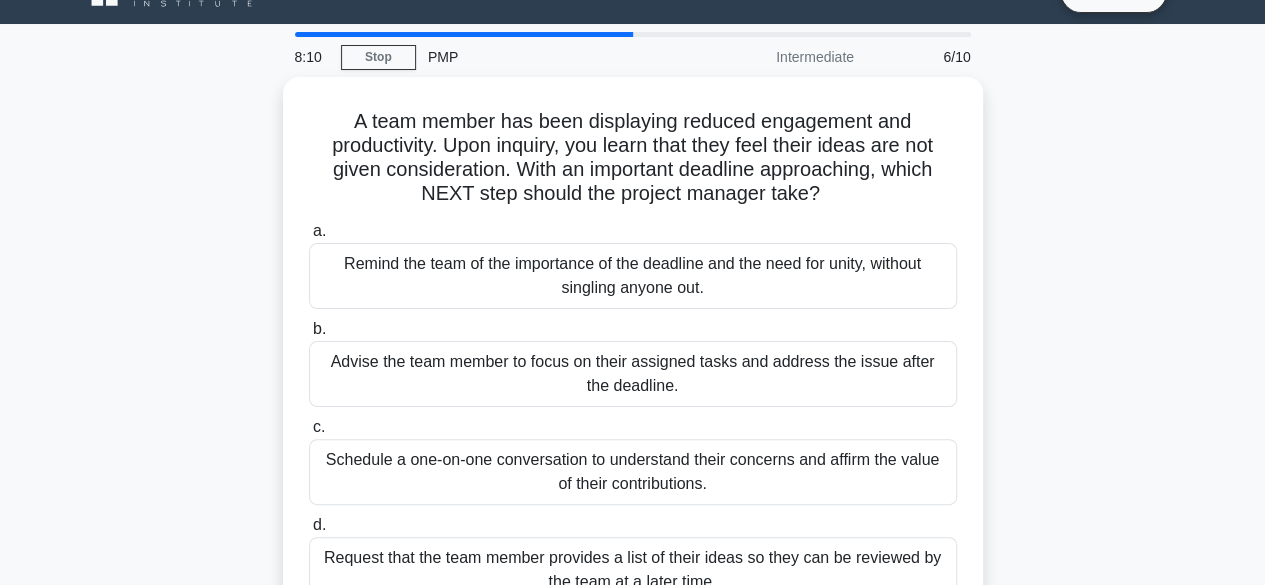 scroll, scrollTop: 80, scrollLeft: 0, axis: vertical 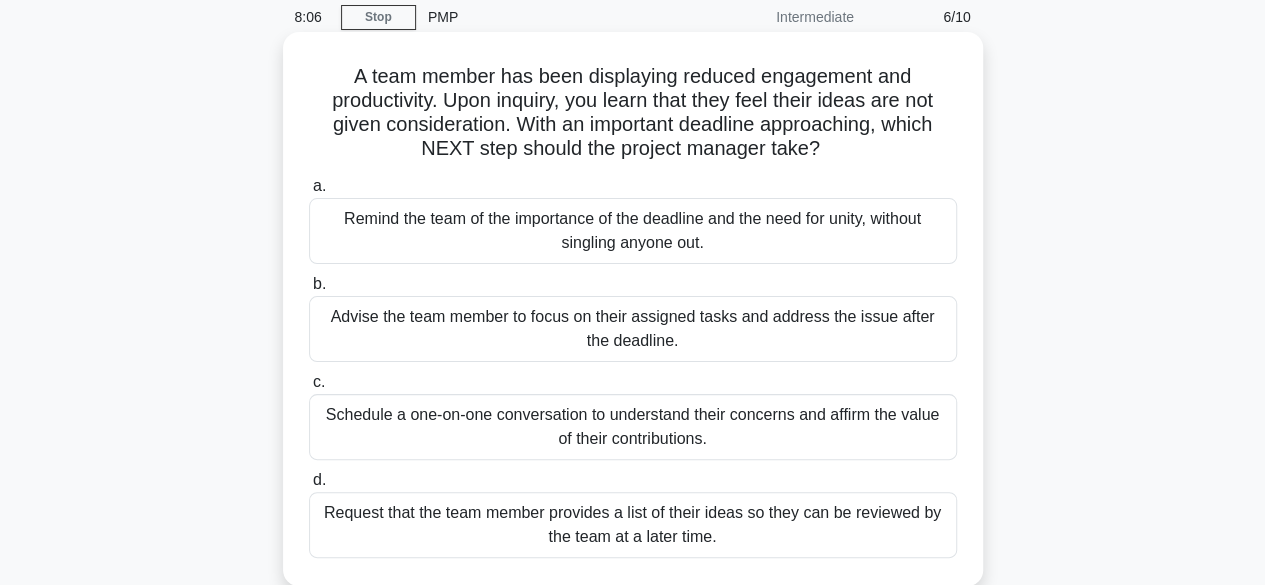 click on "Schedule a one-on-one conversation to understand their concerns and affirm the value of their contributions." at bounding box center (633, 427) 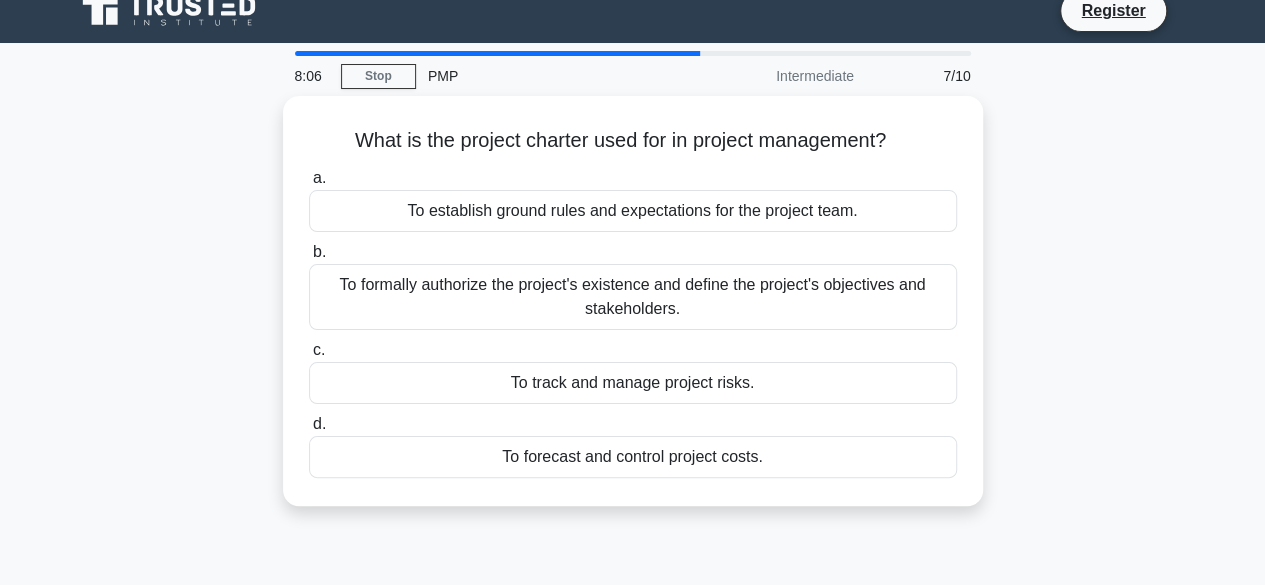 scroll, scrollTop: 0, scrollLeft: 0, axis: both 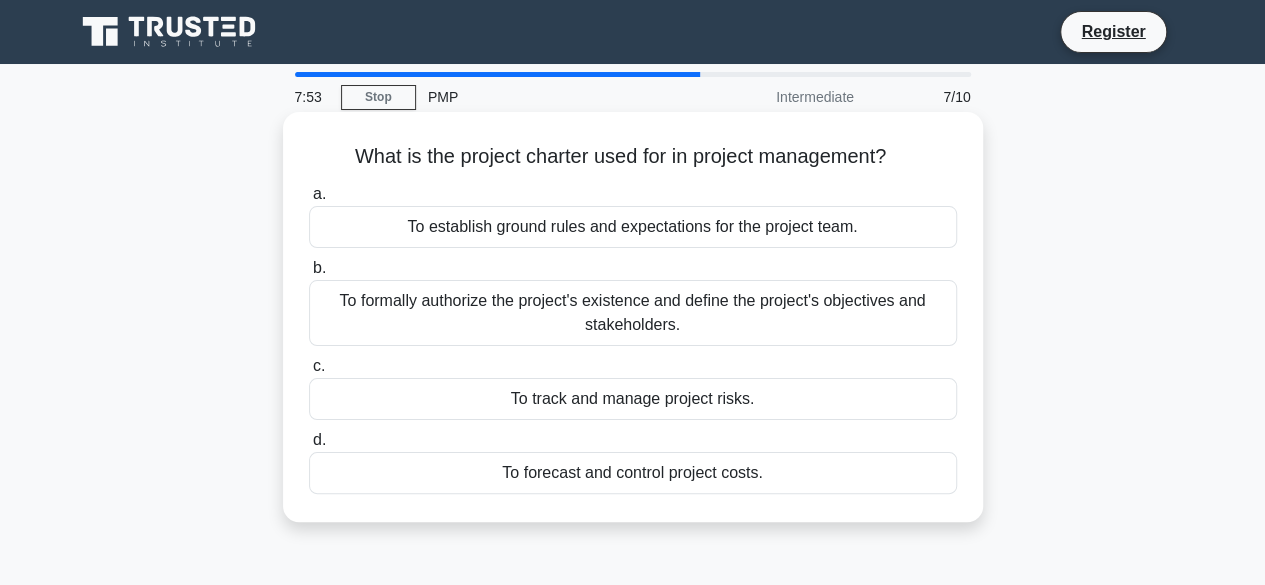 click on "To establish ground rules and expectations for the project team." at bounding box center (633, 227) 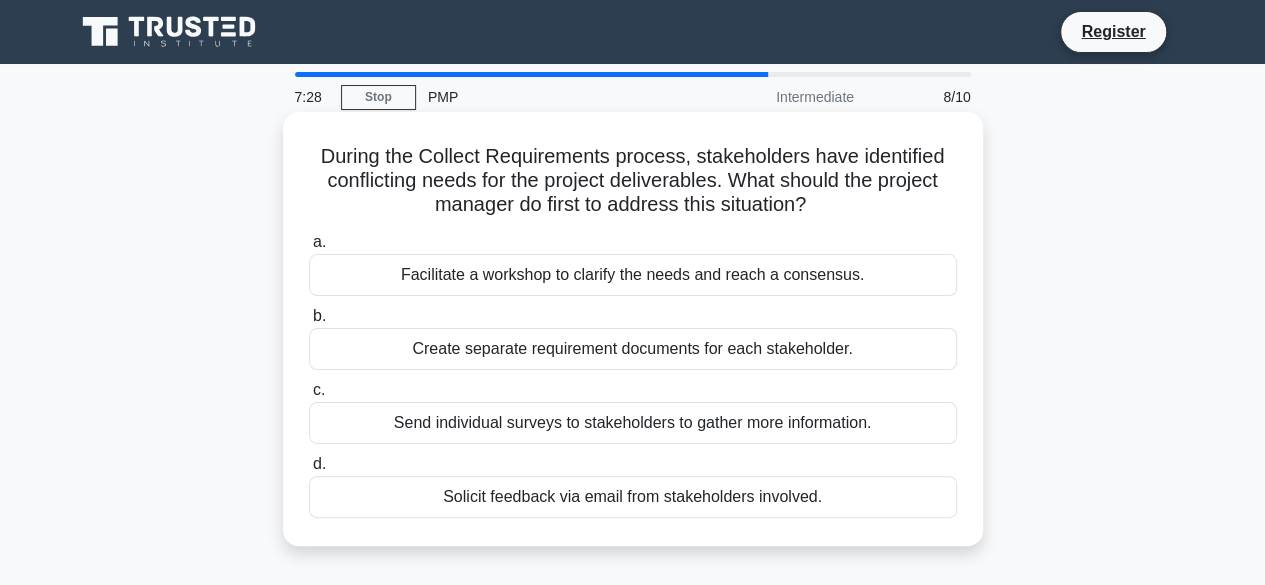 click on "Facilitate a workshop to clarify the needs and reach a consensus." at bounding box center [633, 275] 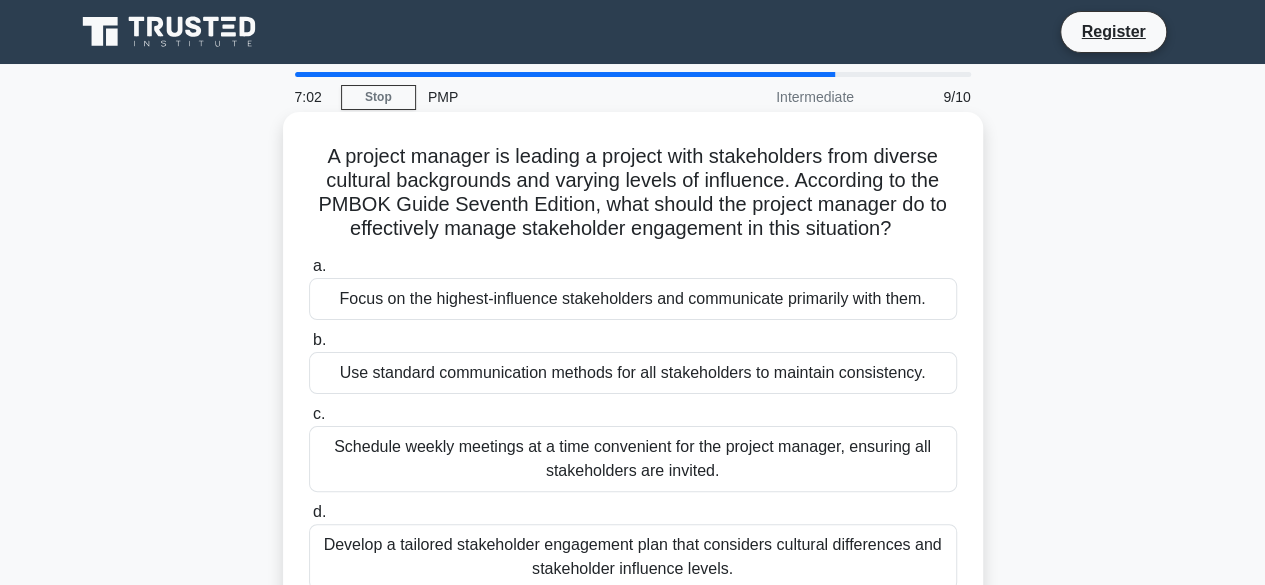 click on "Develop a tailored stakeholder engagement plan that considers cultural differences and stakeholder influence levels." at bounding box center [633, 557] 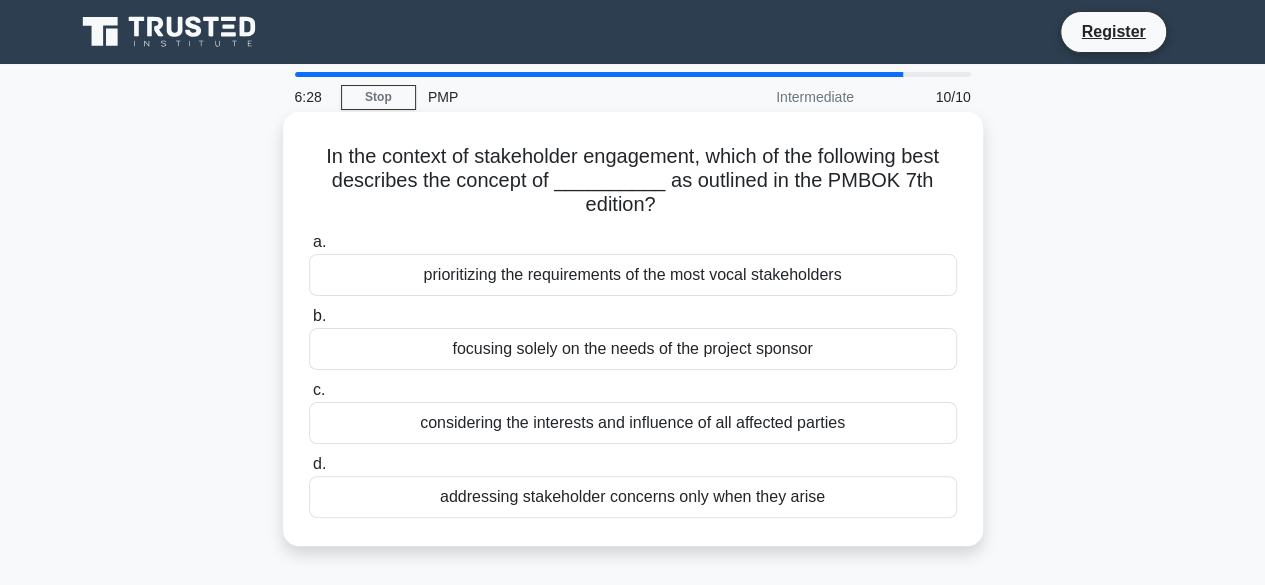 click on "considering the interests and influence of all affected parties" at bounding box center [633, 423] 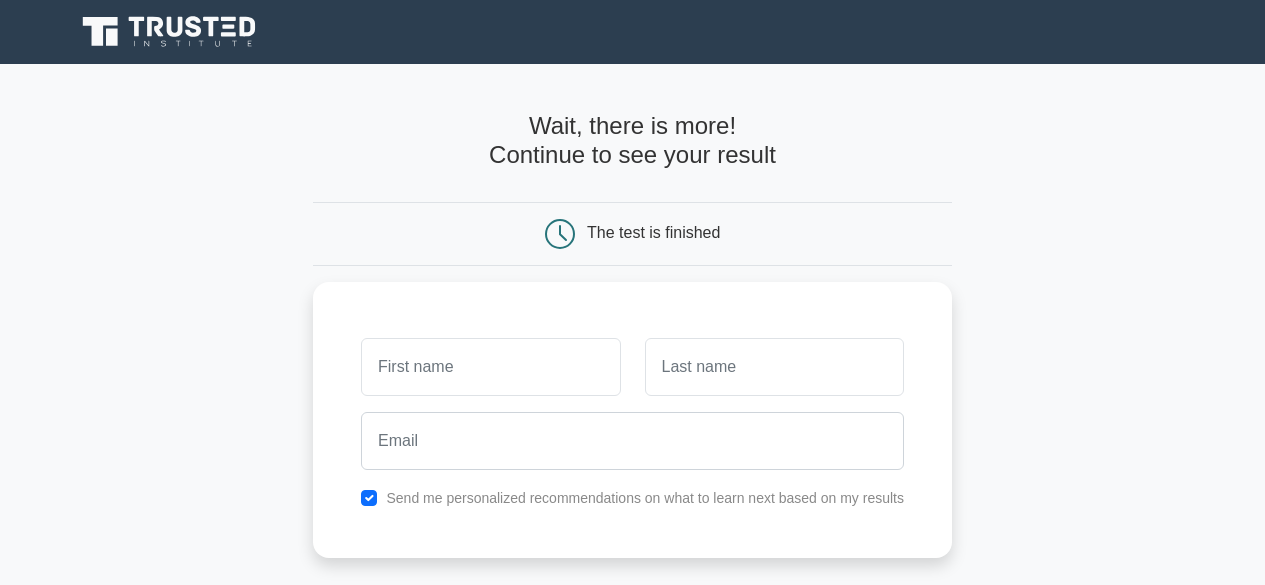 scroll, scrollTop: 0, scrollLeft: 0, axis: both 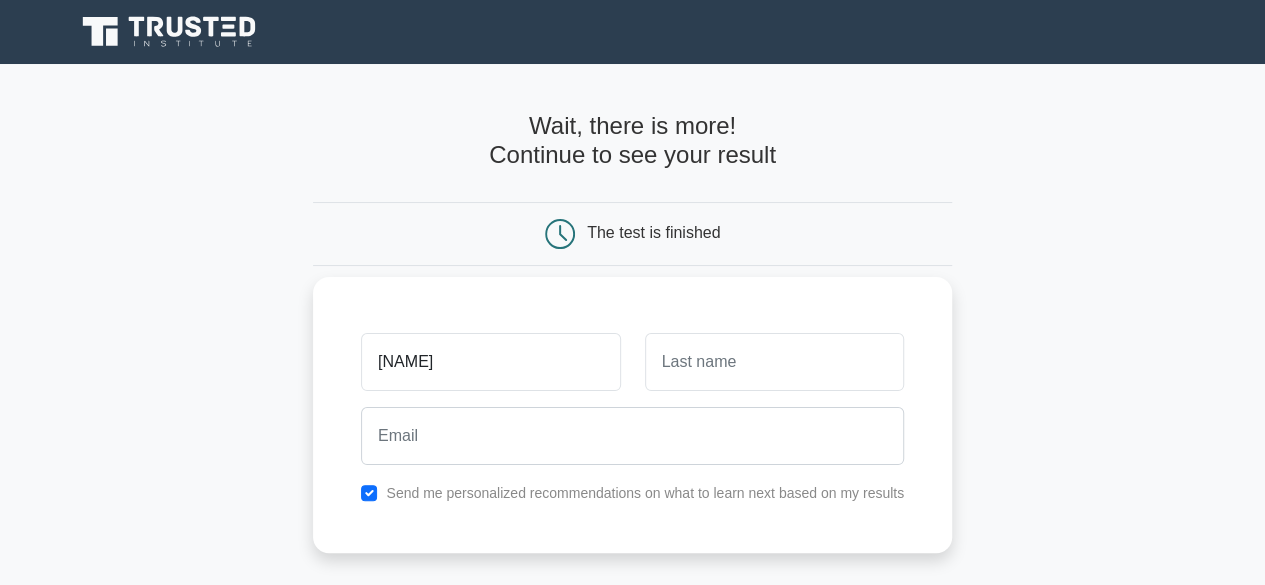 type on "[NAME]" 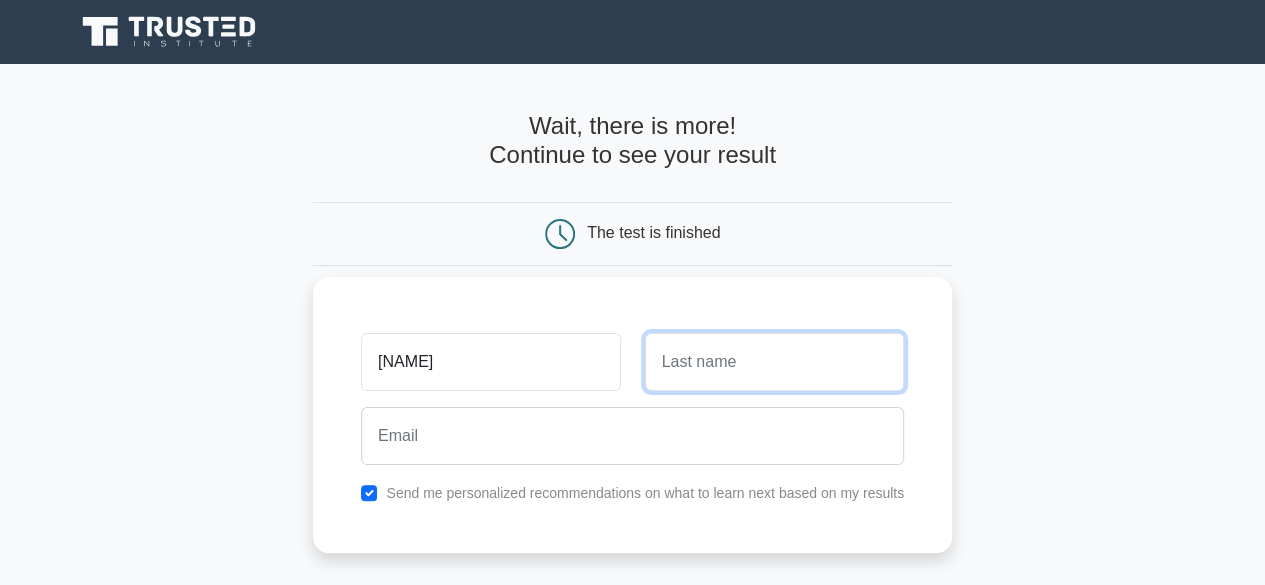 click at bounding box center (774, 362) 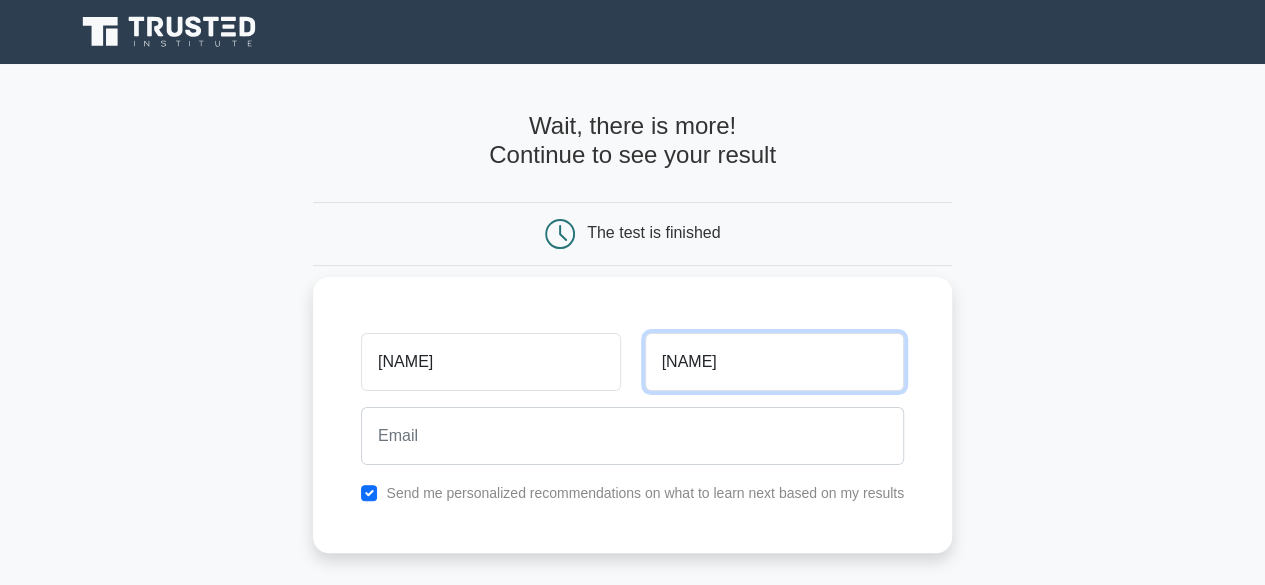 type on "laxmi" 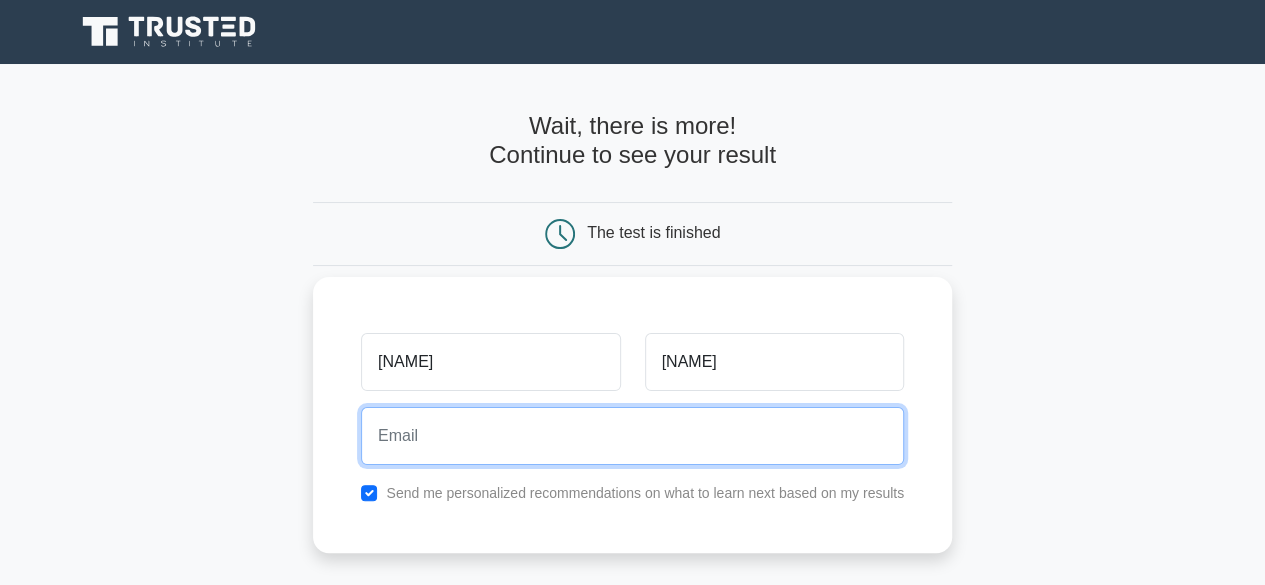 click at bounding box center (632, 436) 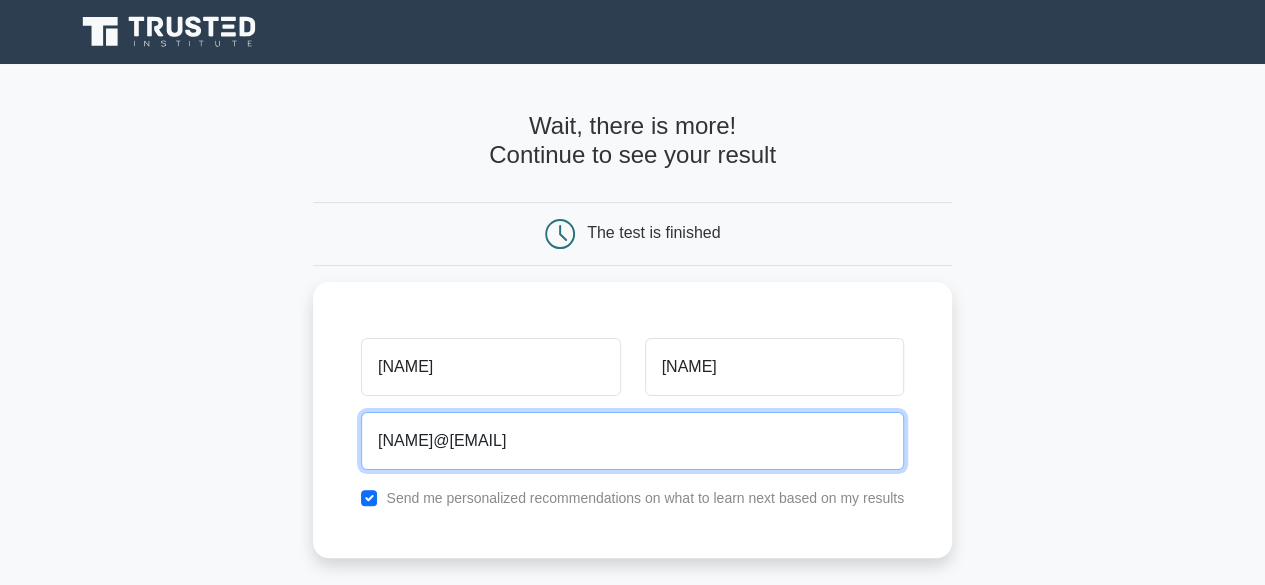 type on "cnpillai53@gmail.com" 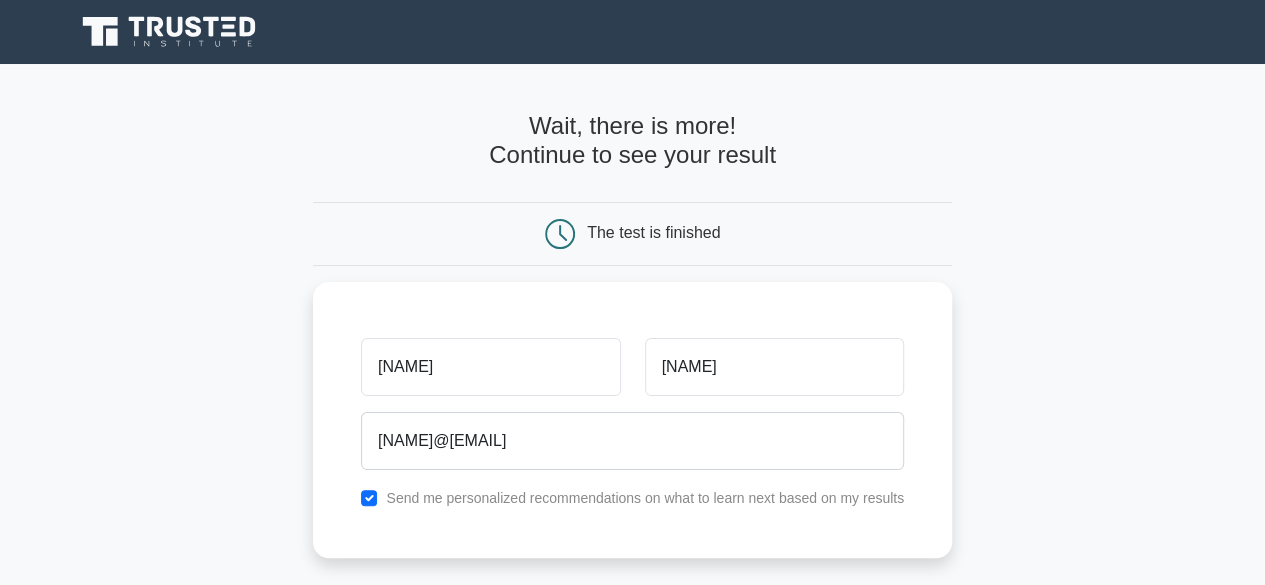 click on "Wait, there is more! Continue to see your result
The test is finished
uma laxmi" at bounding box center (632, 424) 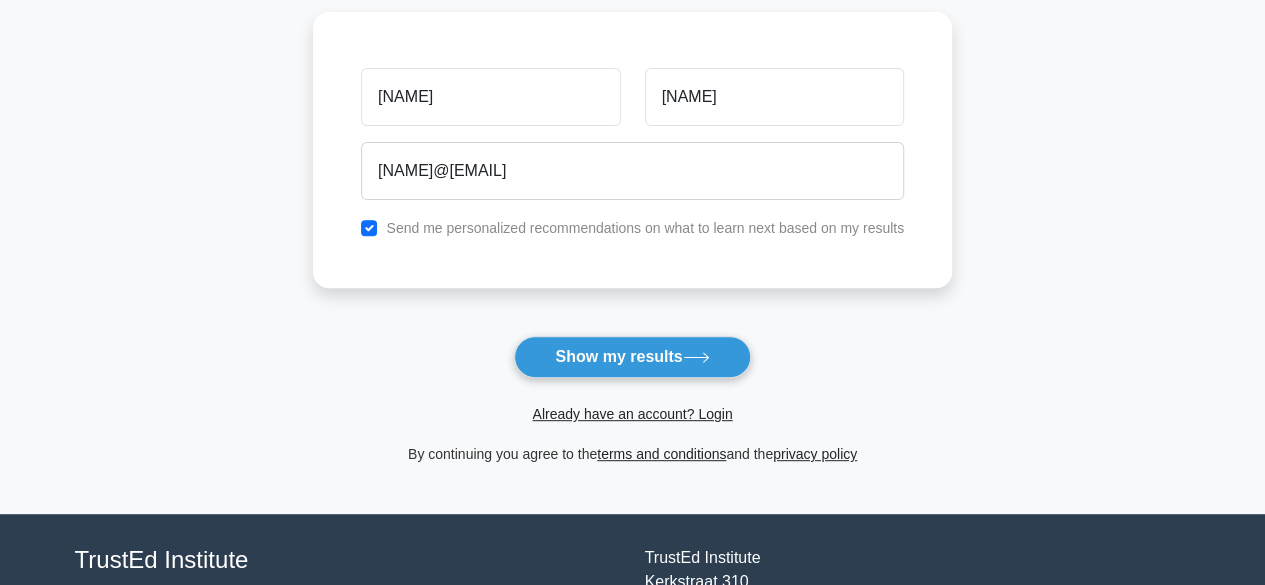 scroll, scrollTop: 320, scrollLeft: 0, axis: vertical 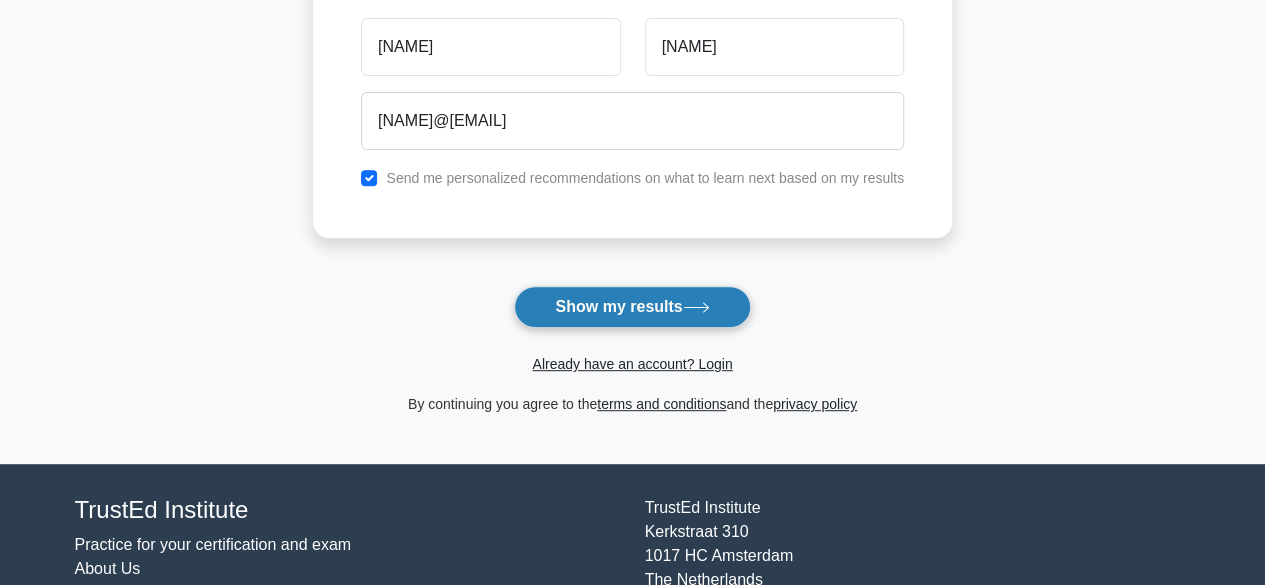 click on "Show my results" at bounding box center (632, 307) 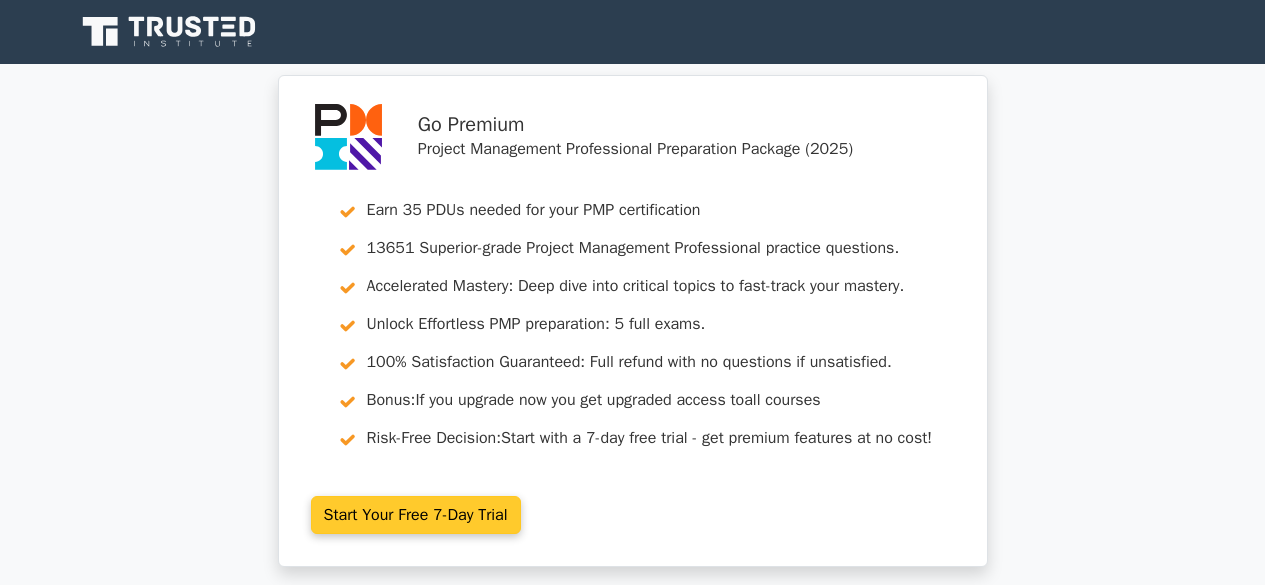scroll, scrollTop: 0, scrollLeft: 0, axis: both 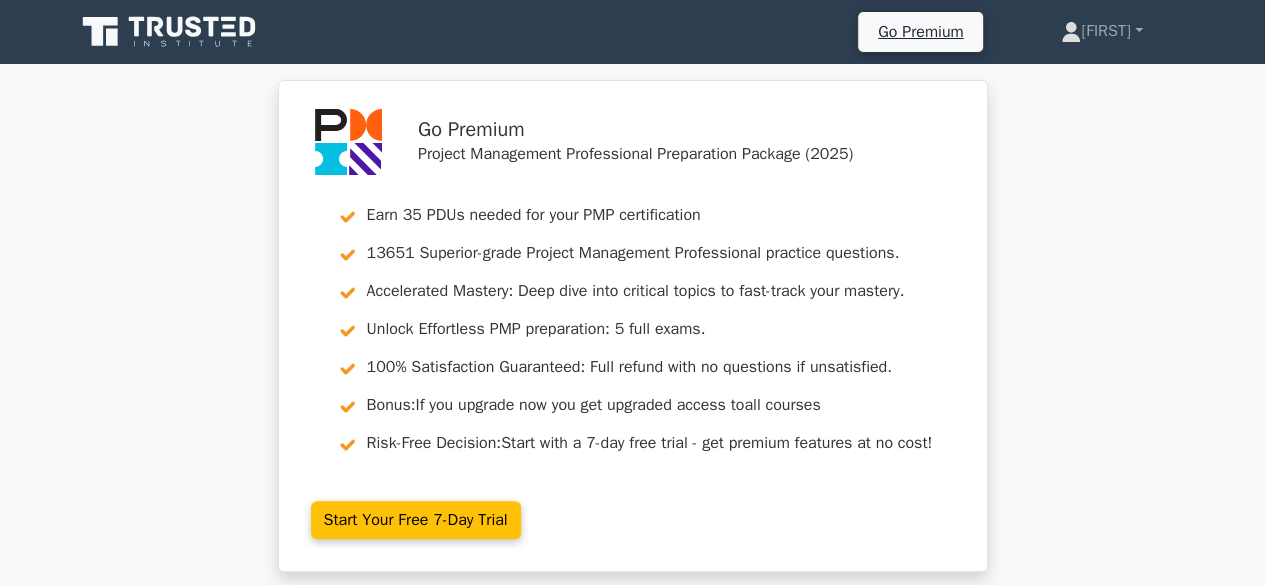 click on "Go Premium
Project Management Professional Preparation Package (2025)
Earn 35 PDUs needed for your PMP certification
13651 Superior-grade  Project Management Professional practice questions.
Accelerated Mastery: Deep dive into critical topics to fast-track your mastery.
Unlock Effortless PMP preparation: 5 full exams.
100% Satisfaction Guaranteed: Full refund with no questions if unsatisfied.
Bonus: all courses Risk-Free Decision:" at bounding box center (632, 338) 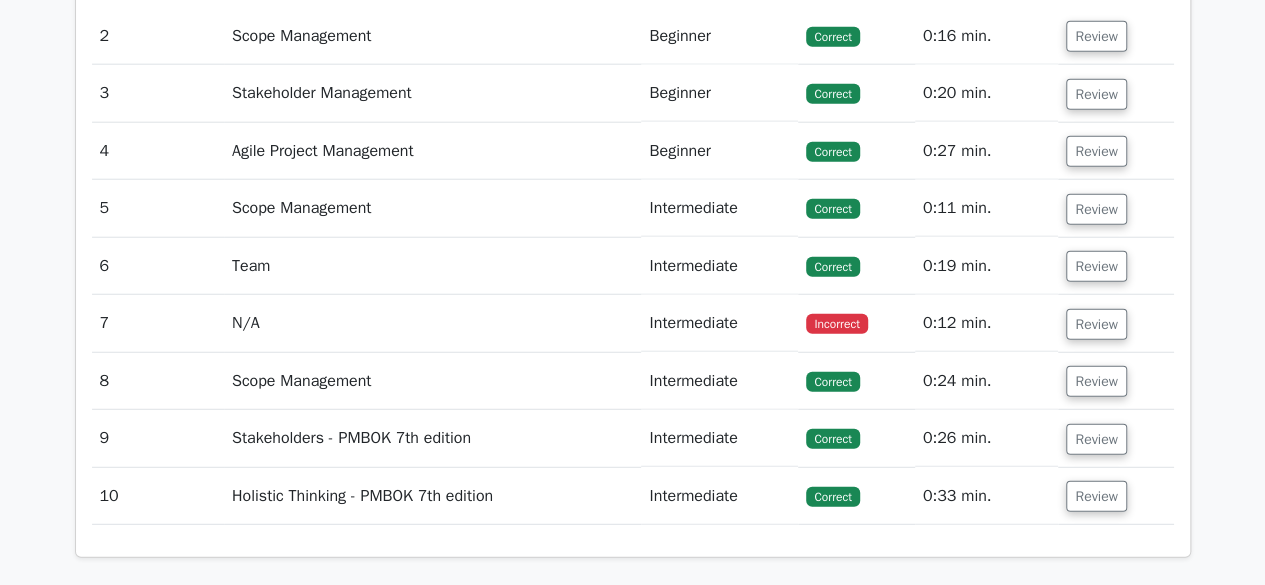 scroll, scrollTop: 2520, scrollLeft: 0, axis: vertical 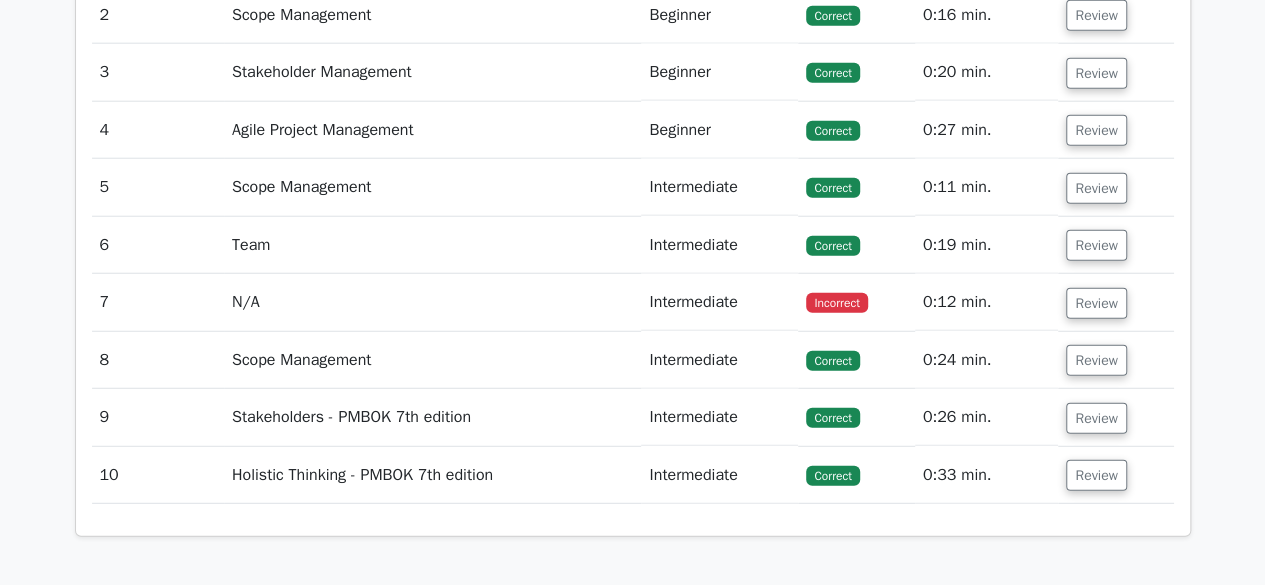 click on "Intermediate" at bounding box center [719, 302] 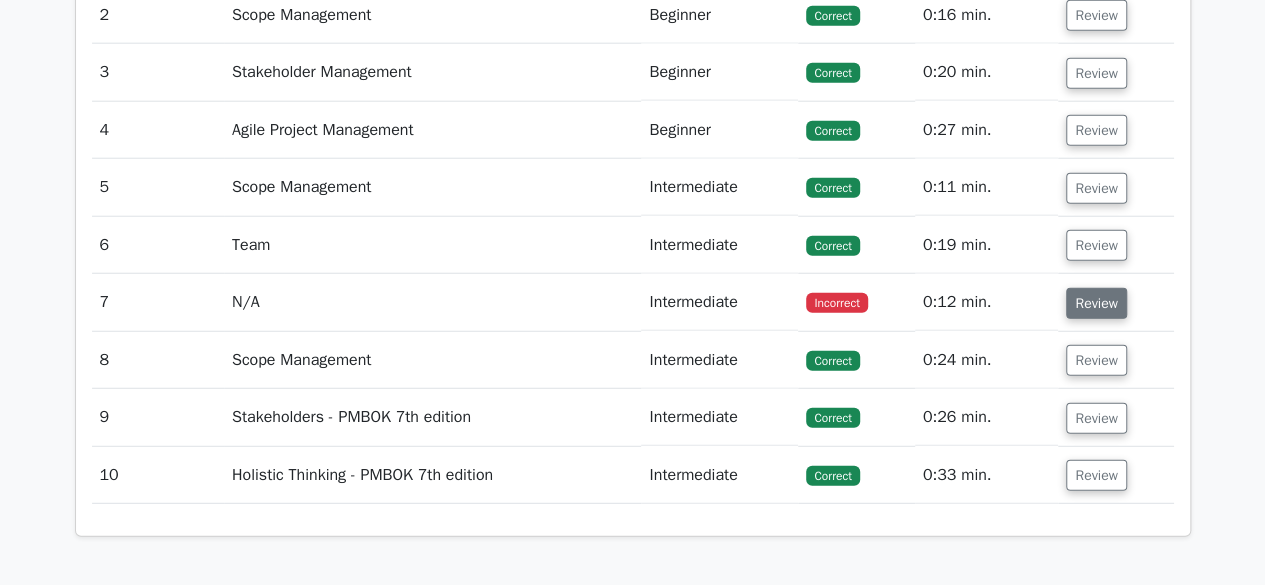 click on "Review" at bounding box center (1096, 303) 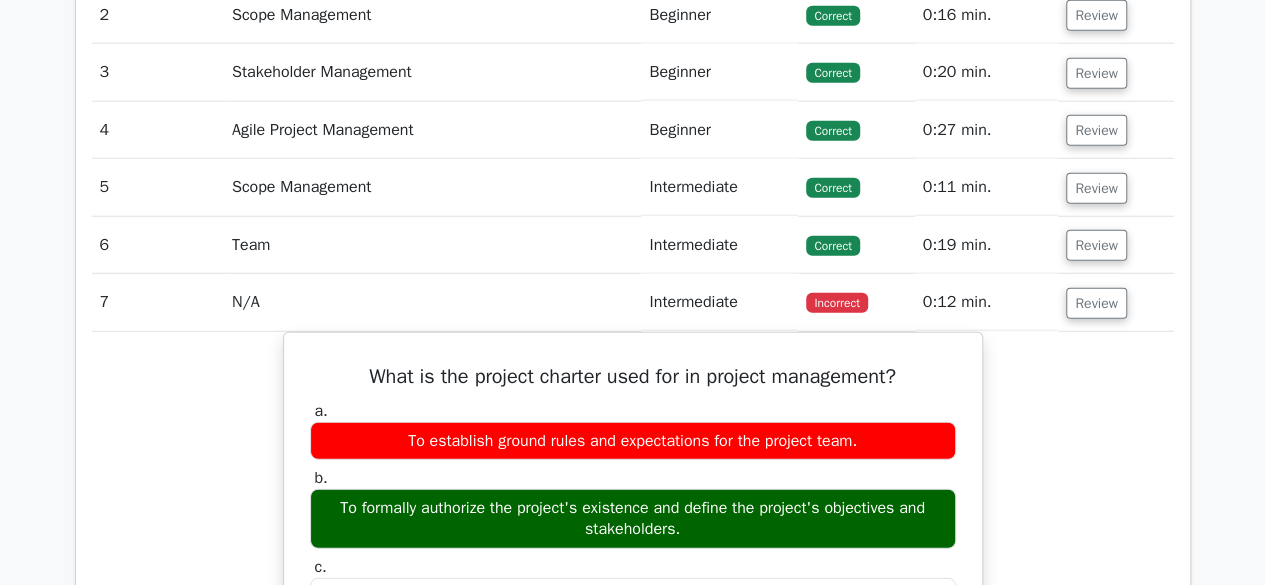 click on "What is the project charter used for in project management?
a.
To establish ground rules and expectations for the project team.
b.
c. d." at bounding box center (633, 711) 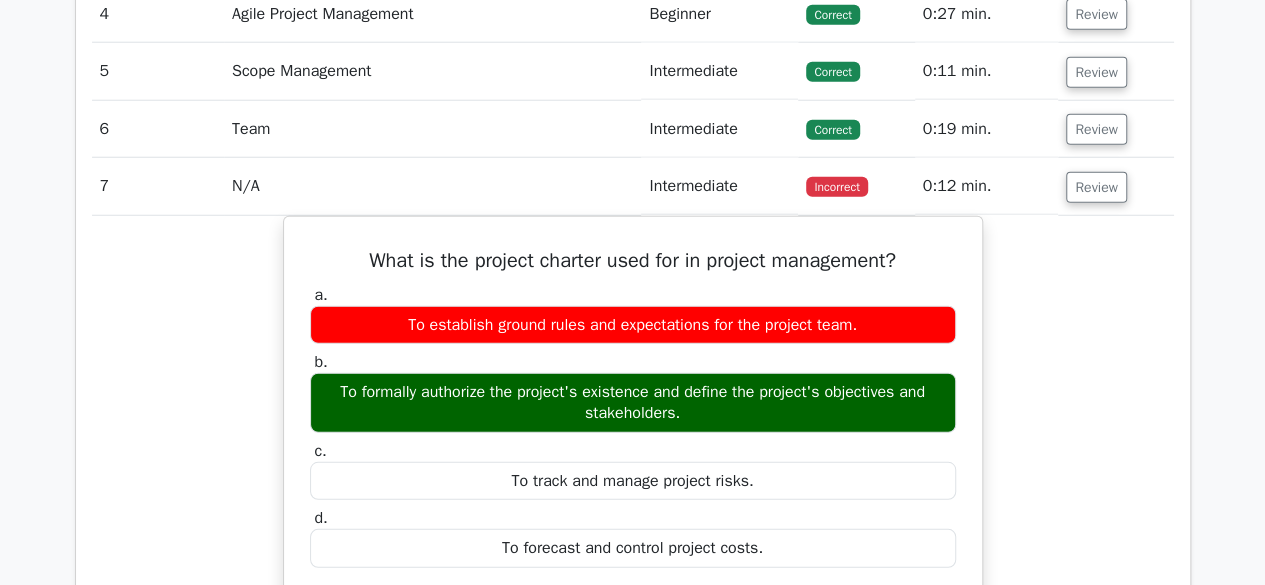 scroll, scrollTop: 2680, scrollLeft: 0, axis: vertical 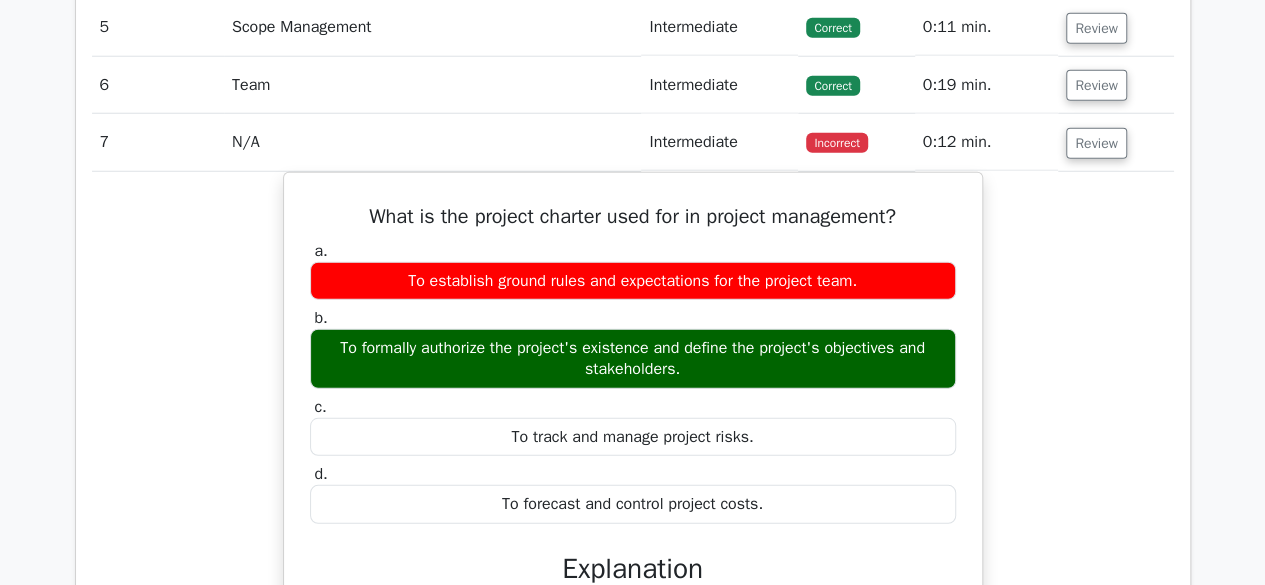 click on "What is the project charter used for in project management?
a.
To establish ground rules and expectations for the project team.
b.
c. d." at bounding box center (633, 551) 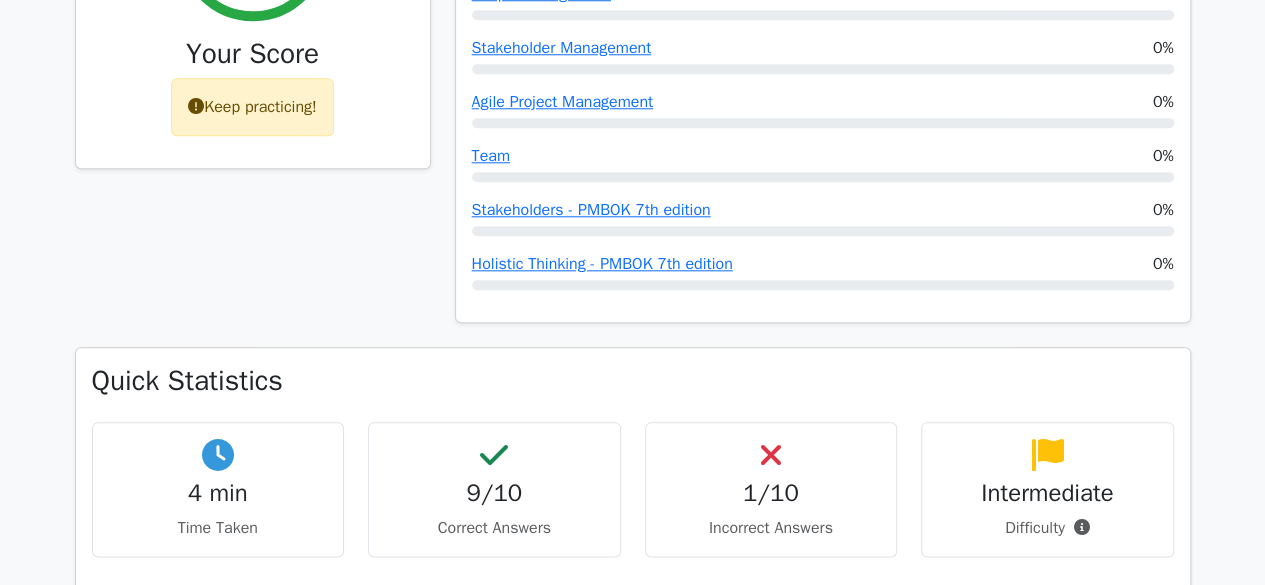 scroll, scrollTop: 760, scrollLeft: 0, axis: vertical 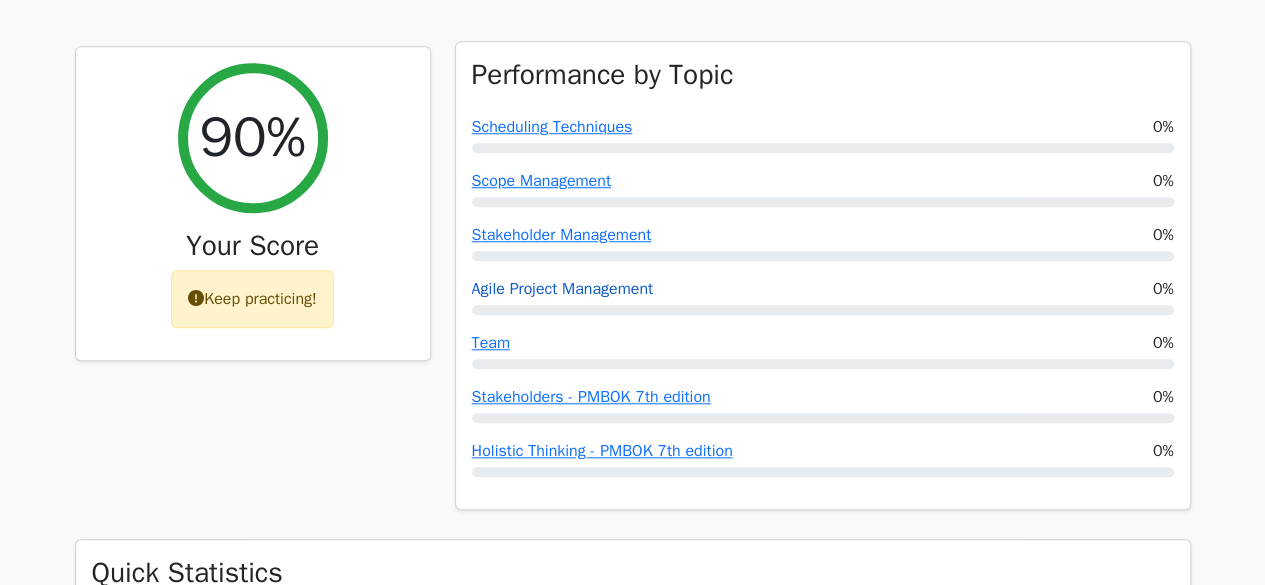 click on "Agile Project Management" at bounding box center [563, 289] 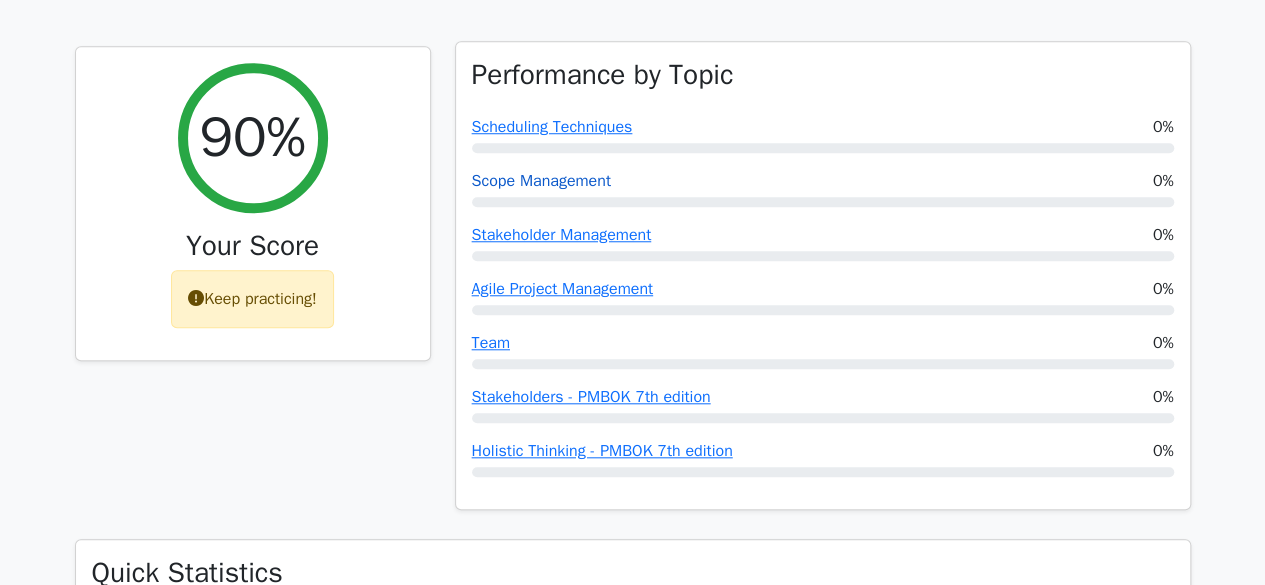 click on "Scope Management" at bounding box center [541, 181] 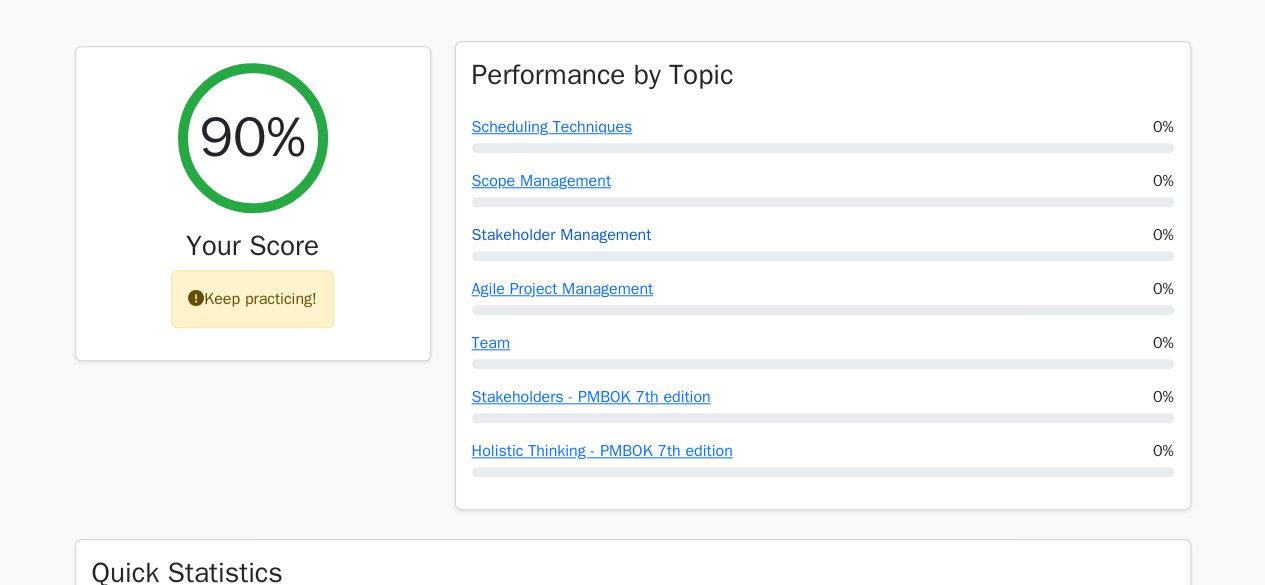 click on "Stakeholder Management" at bounding box center [562, 235] 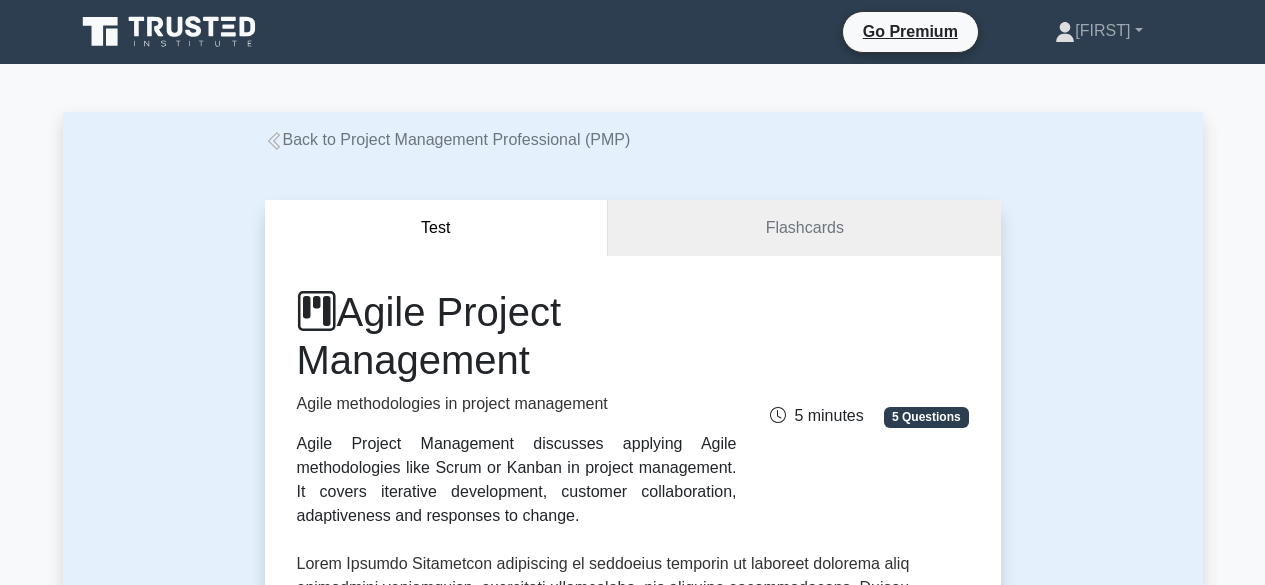 scroll, scrollTop: 0, scrollLeft: 0, axis: both 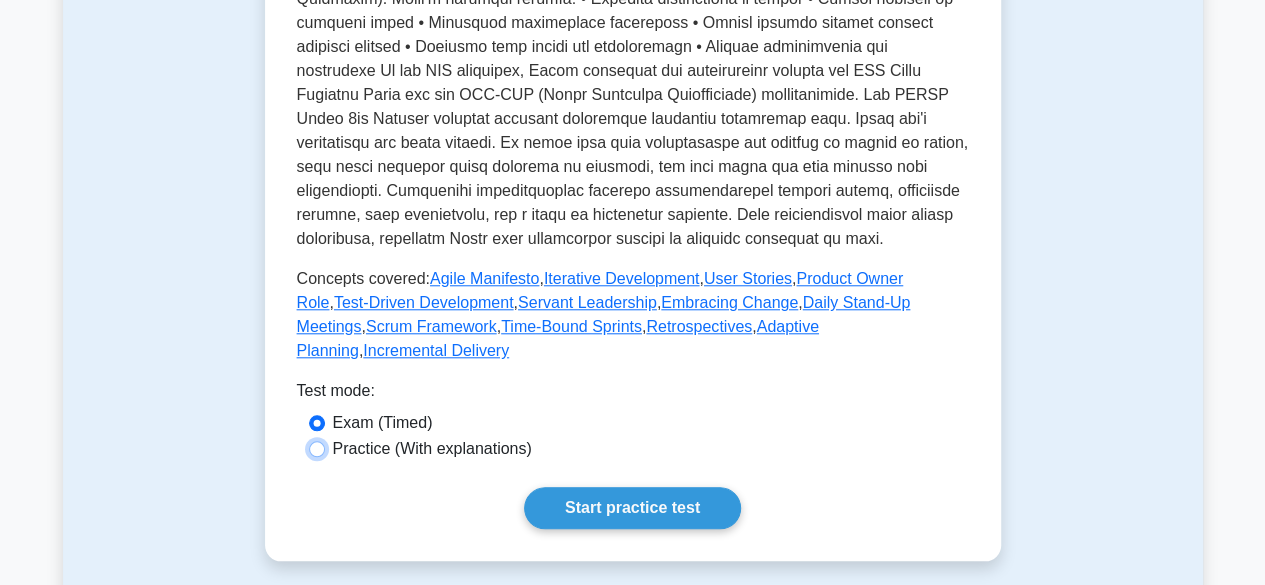 click on "Practice (With explanations)" at bounding box center [317, 449] 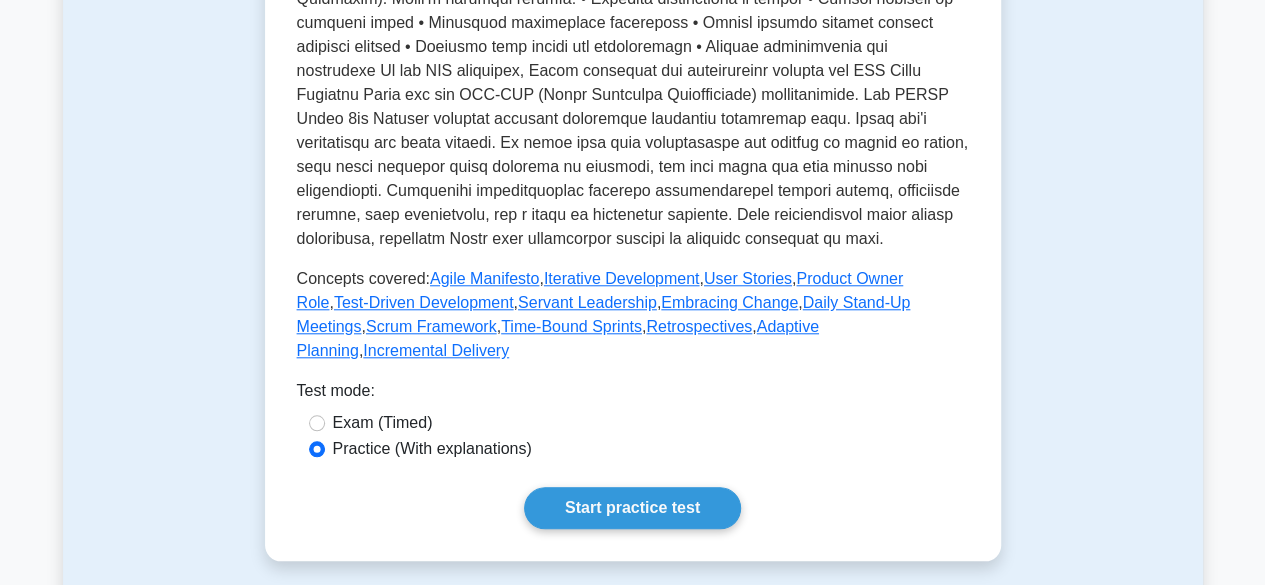click on "Exam (Timed)" at bounding box center (383, 423) 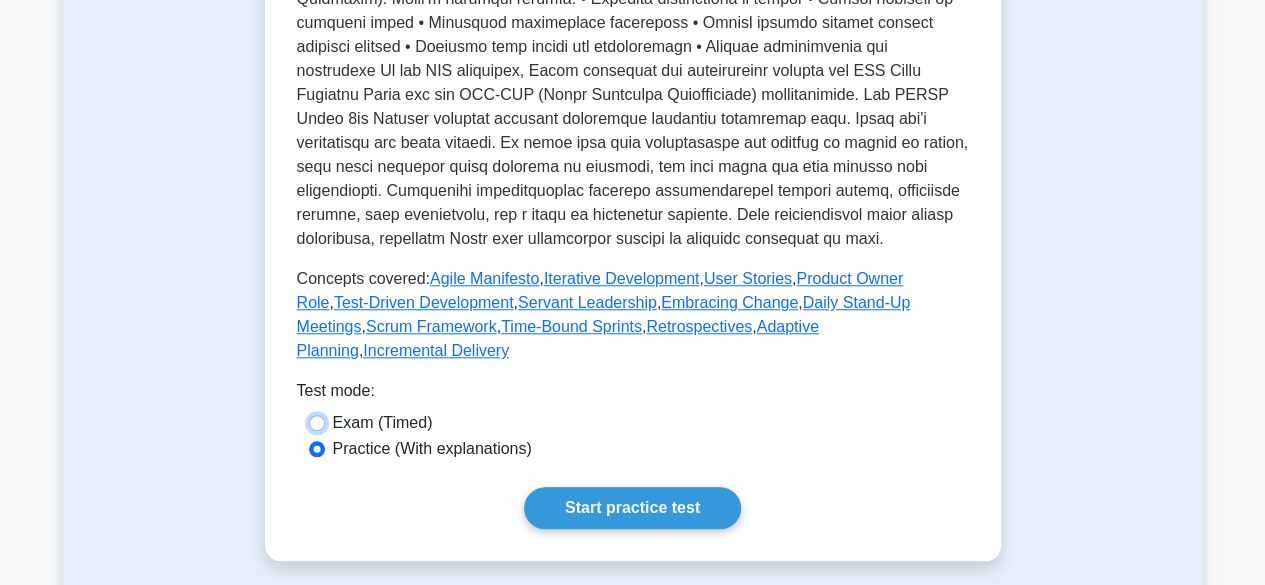 click on "Exam (Timed)" at bounding box center [317, 423] 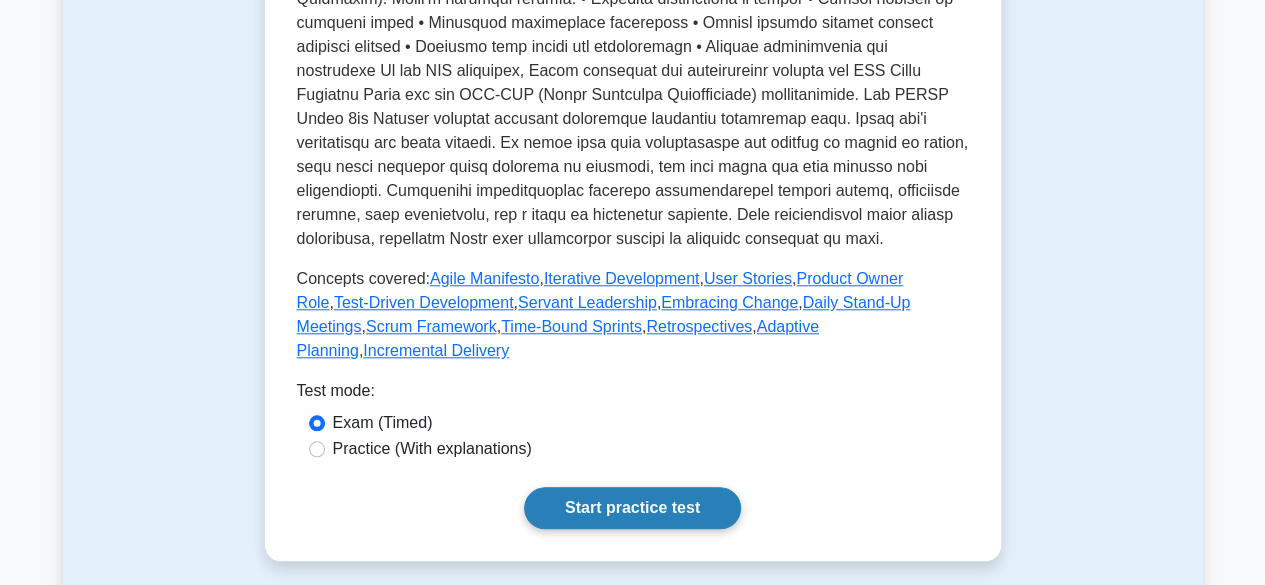 click on "Start practice test" at bounding box center [632, 508] 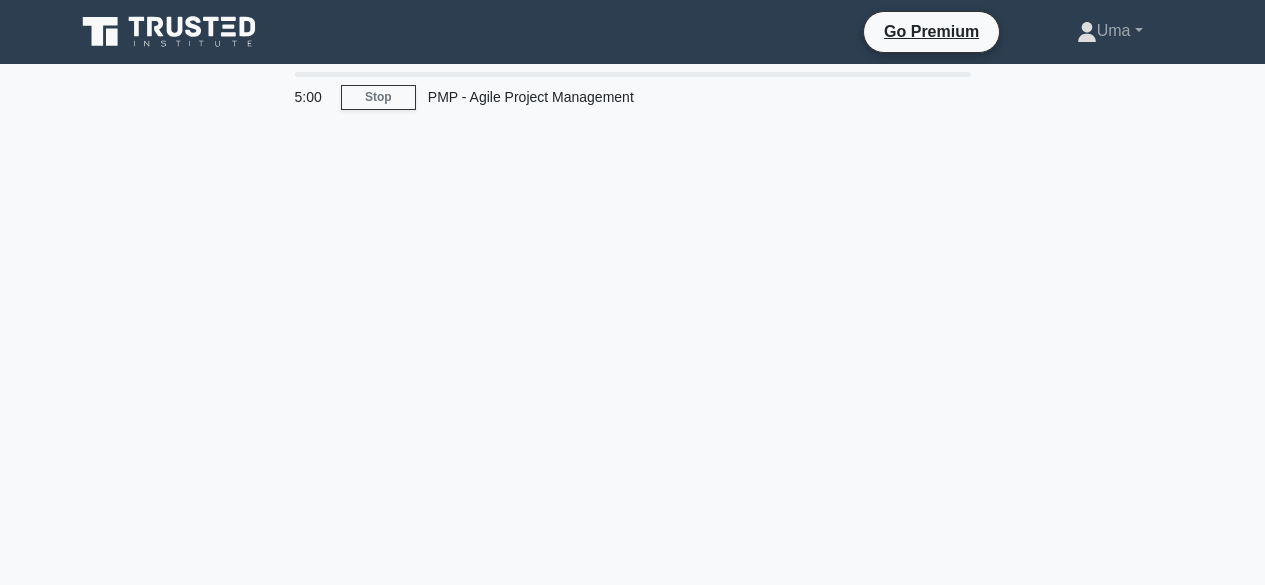 scroll, scrollTop: 0, scrollLeft: 0, axis: both 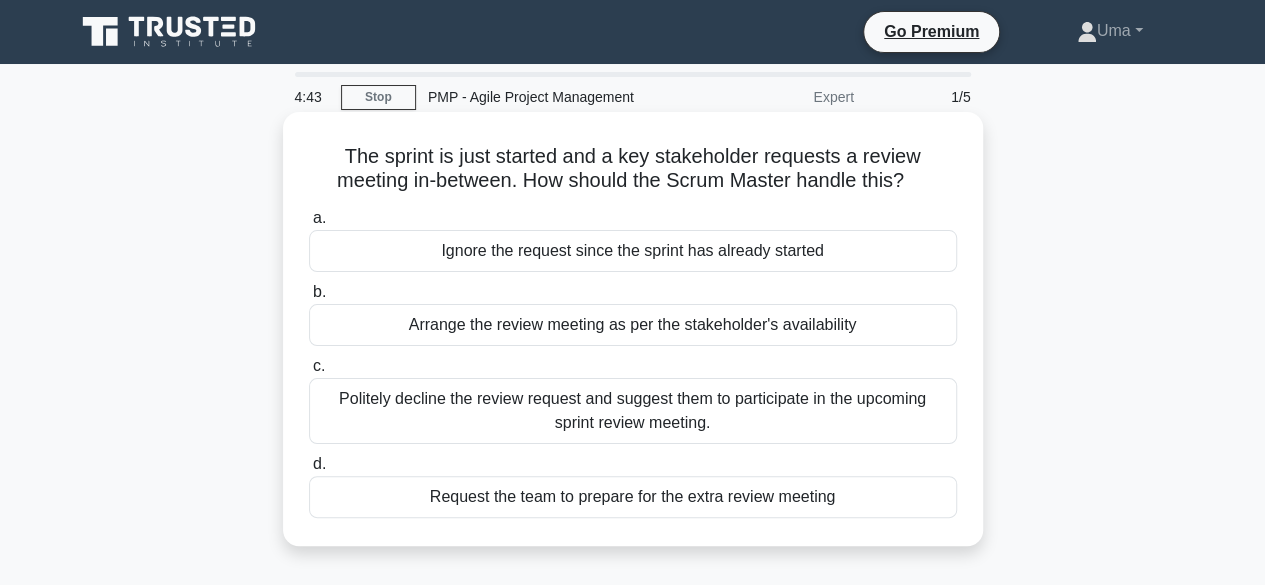 click on "Arrange the review meeting as per the stakeholder's availability" at bounding box center (633, 325) 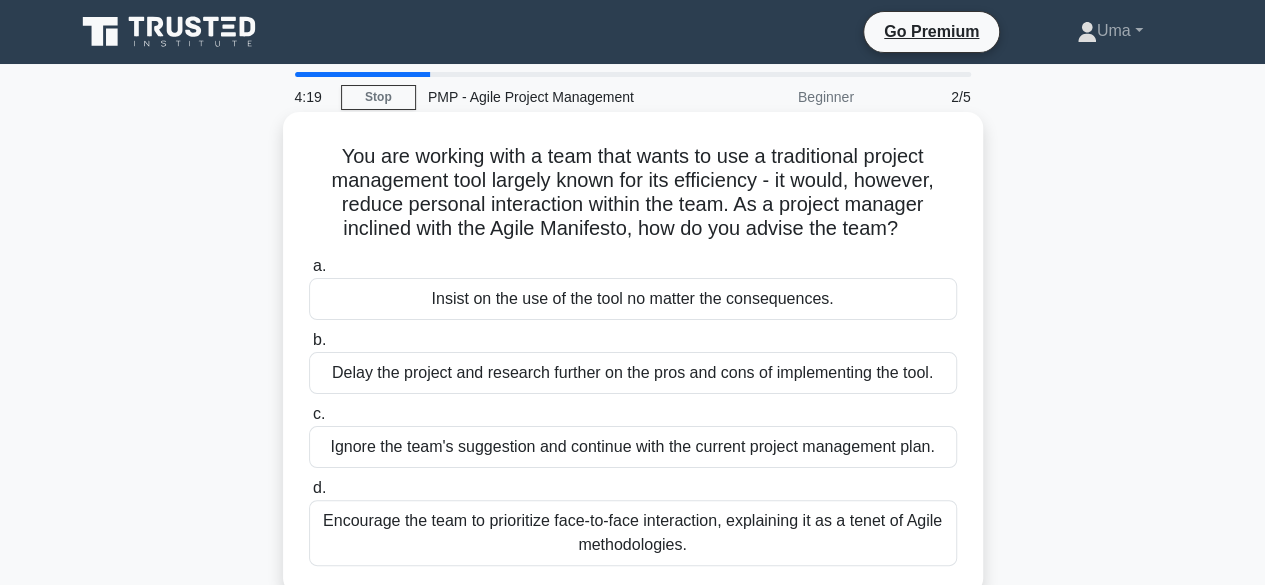 click on "Encourage the team to prioritize face-to-face interaction, explaining it as a tenet of Agile methodologies." at bounding box center [633, 533] 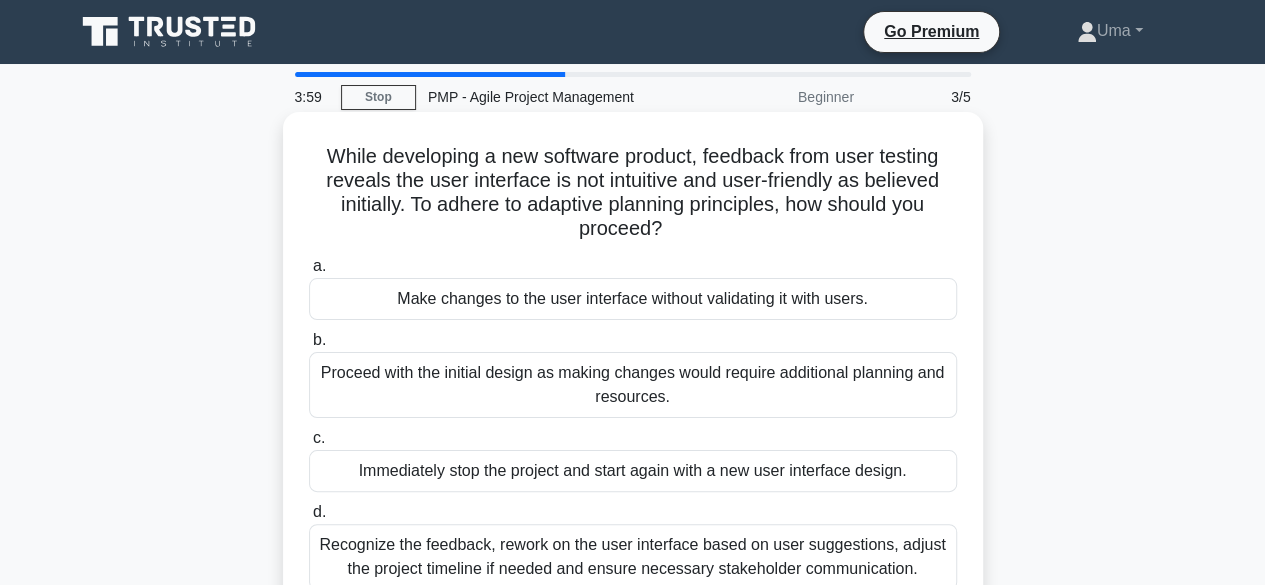 click on "Recognize the feedback, rework on the user interface based on user suggestions, adjust the project timeline if needed and ensure necessary stakeholder communication." at bounding box center (633, 557) 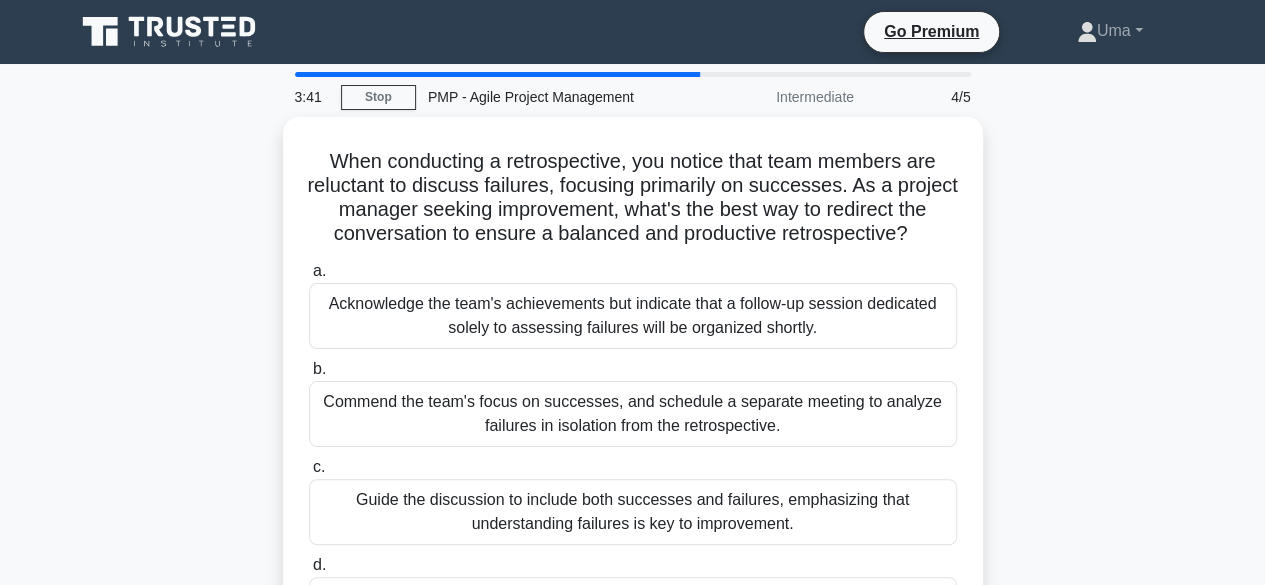 click on "When conducting a retrospective, you notice that team members are reluctant to discuss failures, focusing primarily on successes. As a project manager seeking improvement, what's the best way to redirect the conversation to ensure a balanced and productive retrospective?
.spinner_0XTQ{transform-origin:center;animation:spinner_y6GP .75s linear infinite}@keyframes spinner_y6GP{100%{transform:rotate(360deg)}}
a.
b.
c." at bounding box center (633, 406) 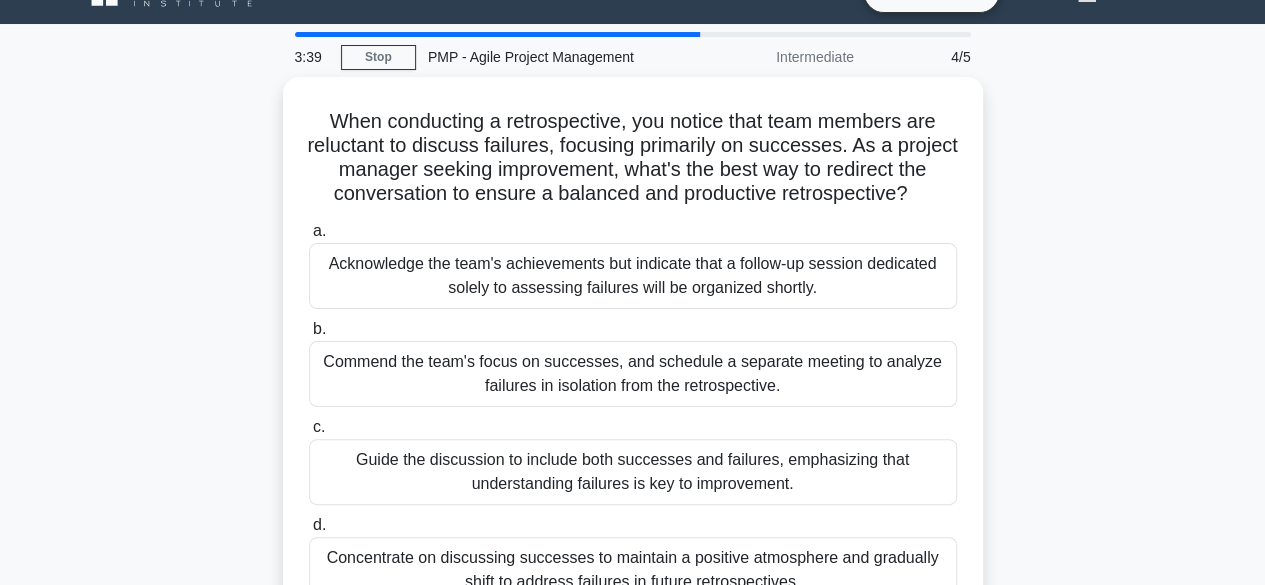 scroll, scrollTop: 80, scrollLeft: 0, axis: vertical 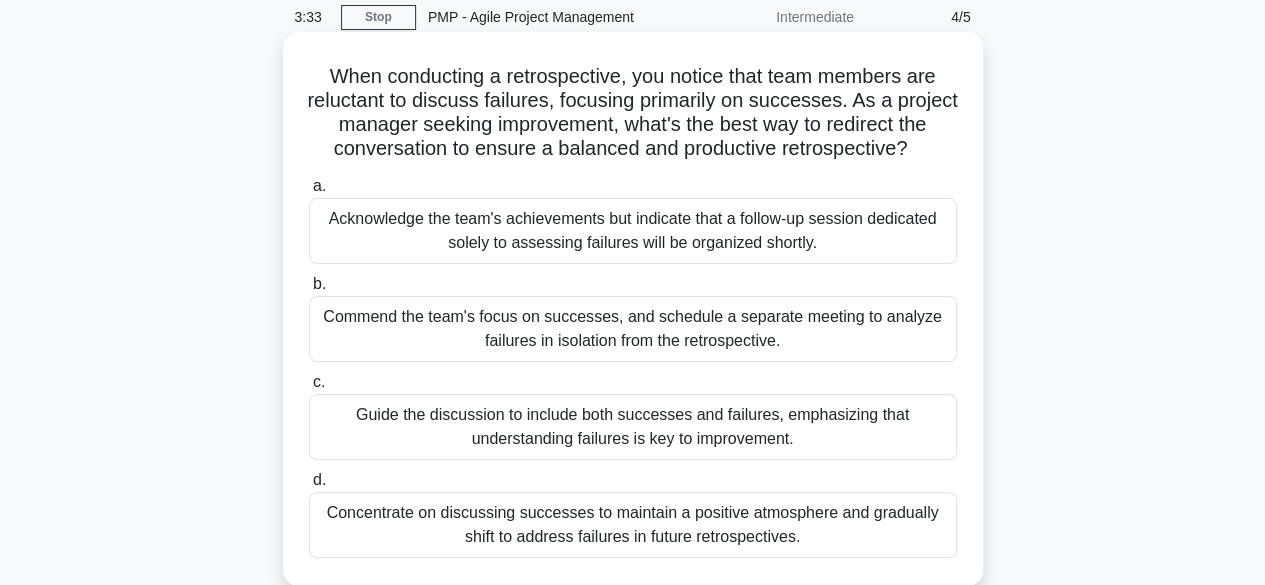 click on "Guide the discussion to include both successes and failures, emphasizing that understanding failures is key to improvement." at bounding box center [633, 427] 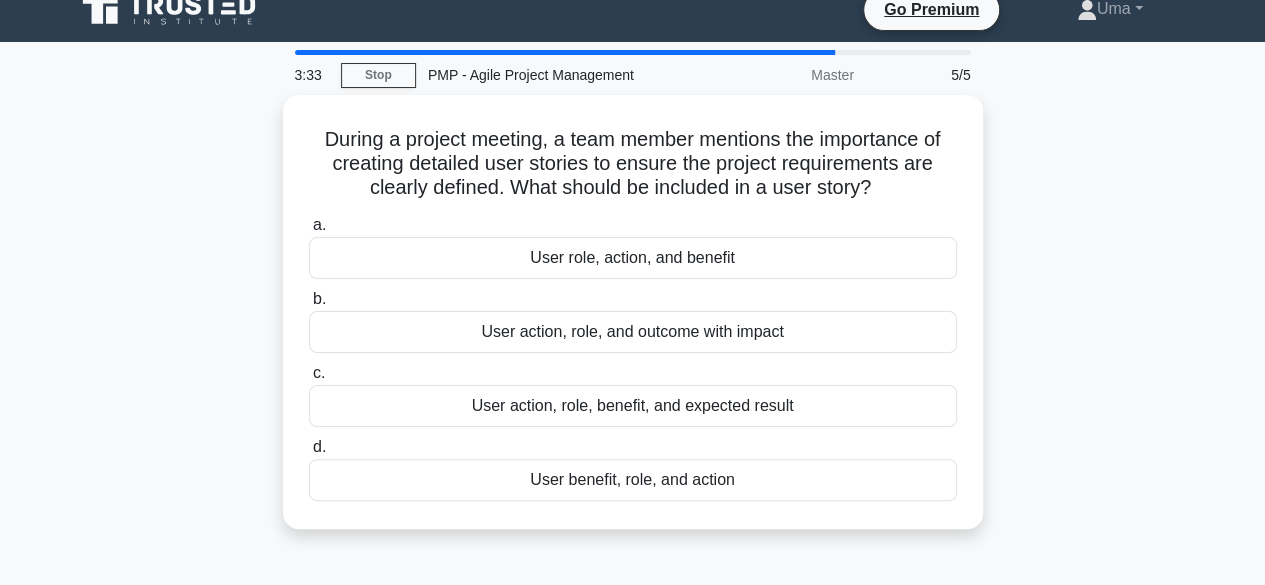 scroll, scrollTop: 0, scrollLeft: 0, axis: both 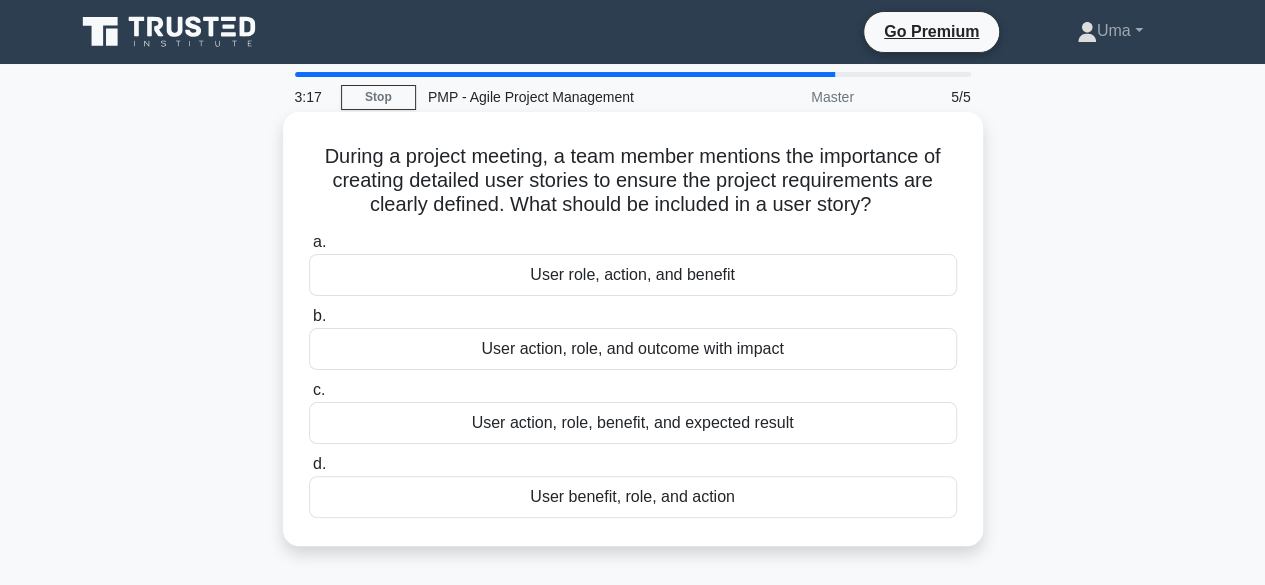 click on "User action, role, benefit, and expected result" at bounding box center (633, 423) 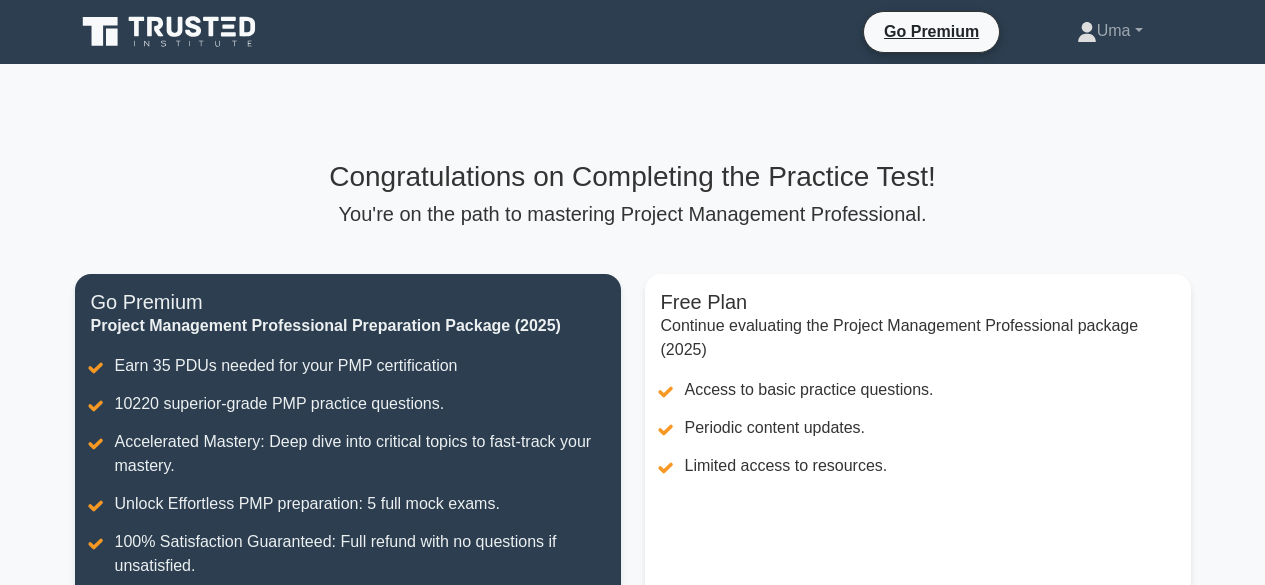 scroll, scrollTop: 0, scrollLeft: 0, axis: both 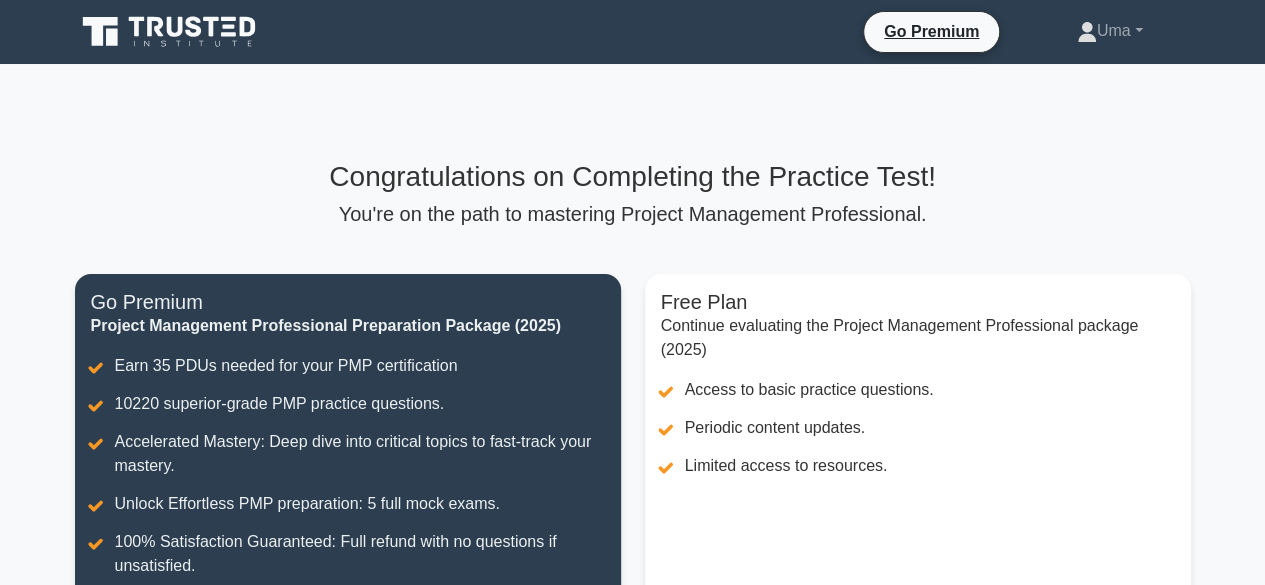 click on "You're on the path to mastering Project Management Professional." at bounding box center [633, 214] 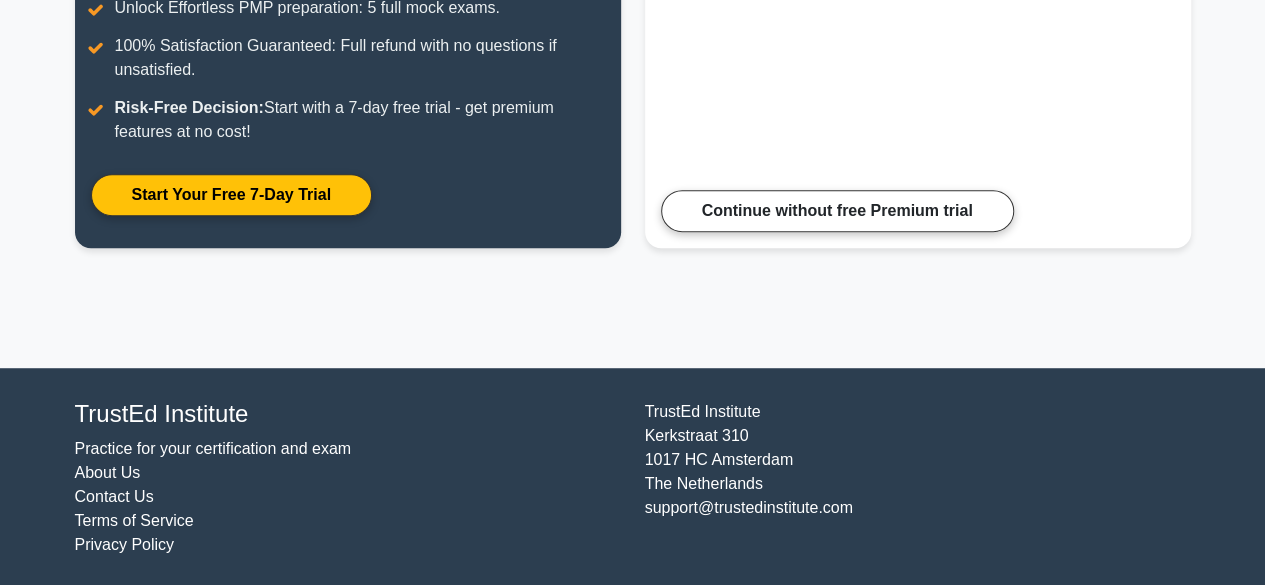 scroll, scrollTop: 498, scrollLeft: 0, axis: vertical 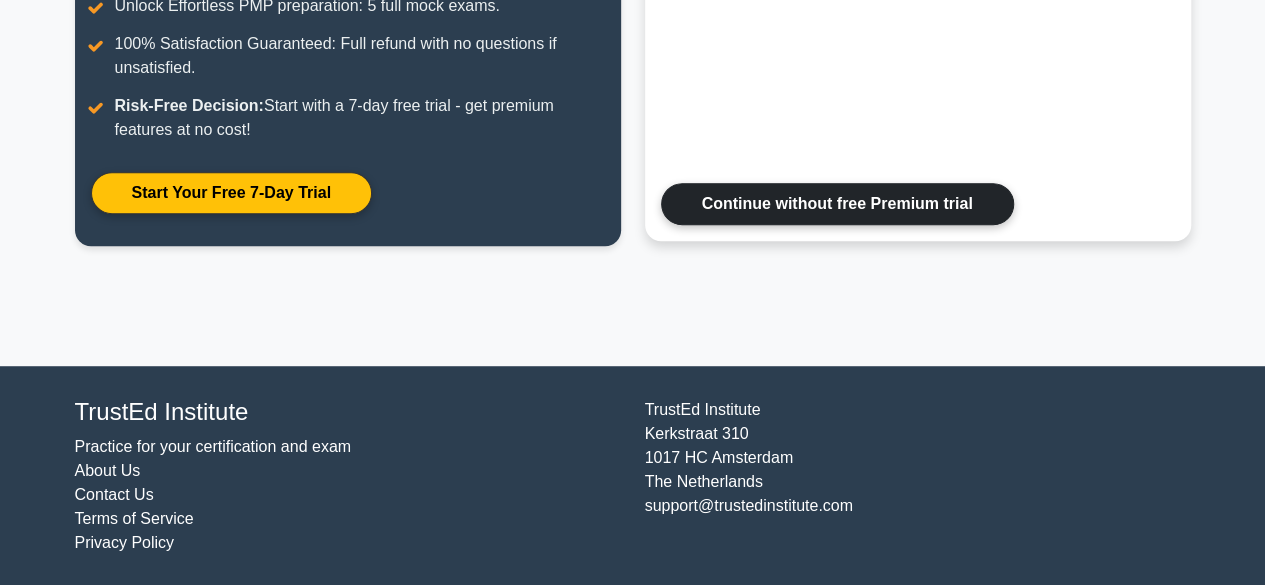 click on "Continue without free Premium trial" at bounding box center (837, 204) 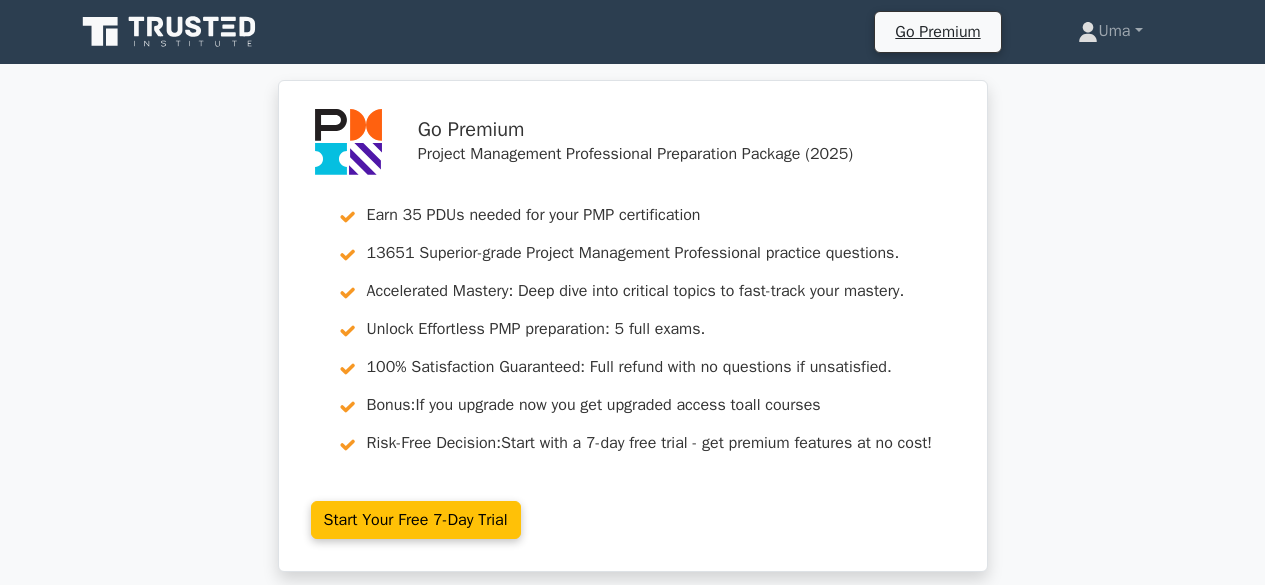 scroll, scrollTop: 0, scrollLeft: 0, axis: both 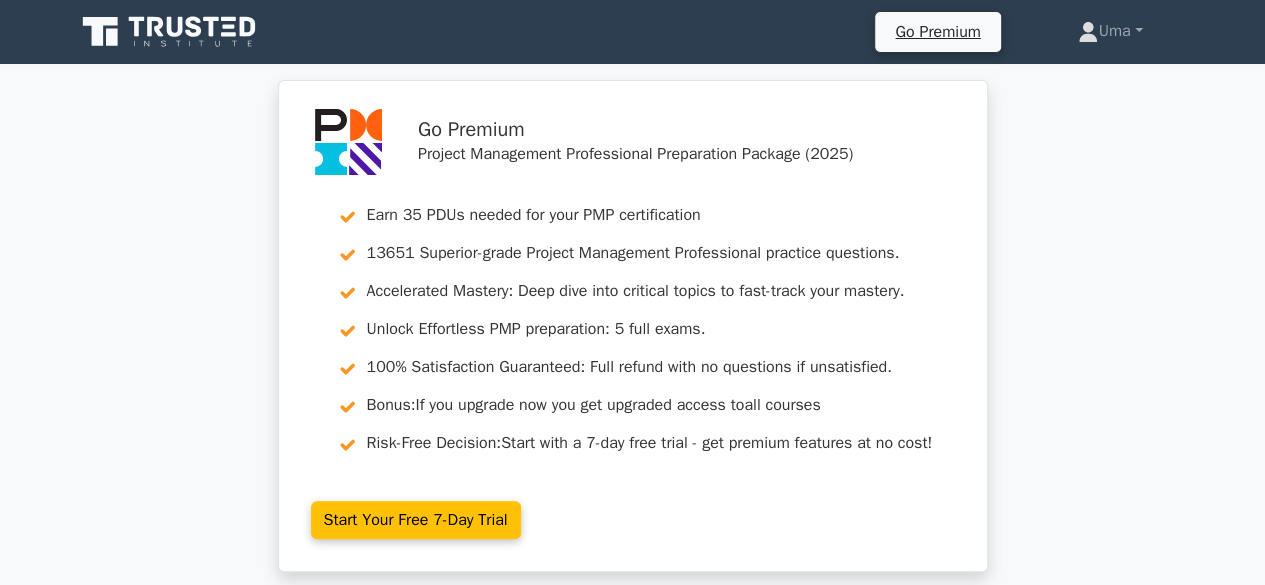 click on "Go Premium
Project Management Professional Preparation Package (2025)
Earn 35 PDUs needed for your PMP certification
13651 Superior-grade  Project Management Professional practice questions.
Accelerated Mastery: Deep dive into critical topics to fast-track your mastery.
Unlock Effortless PMP preparation: 5 full exams.
100% Satisfaction Guaranteed: Full refund with no questions if unsatisfied.
Bonus: all courses Risk-Free Decision:" at bounding box center (632, 338) 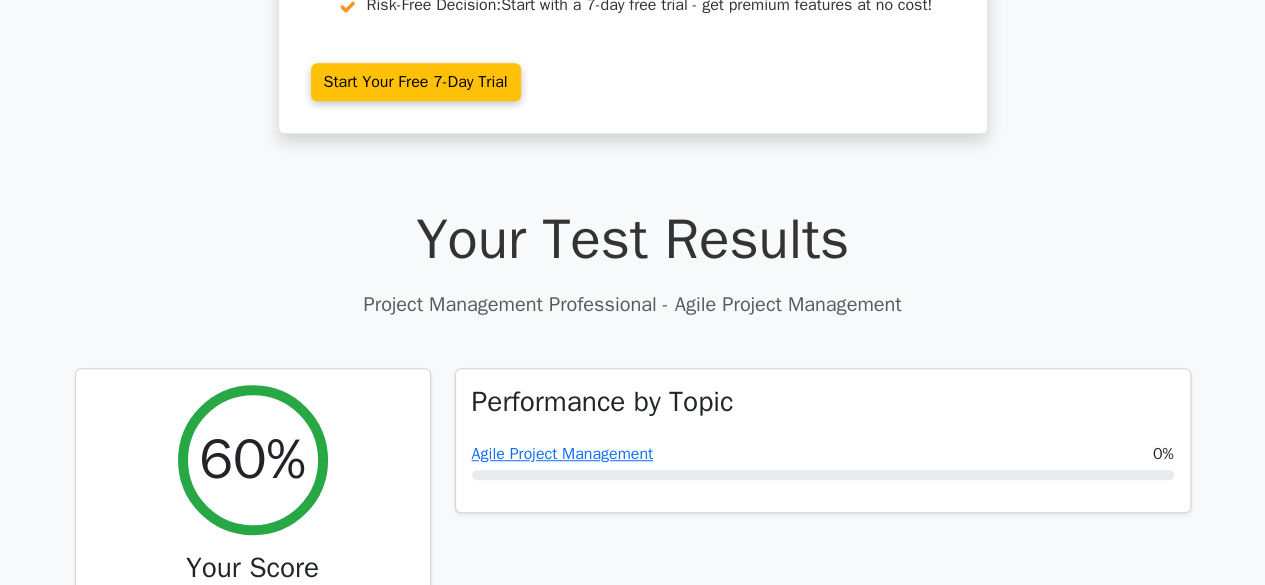scroll, scrollTop: 560, scrollLeft: 0, axis: vertical 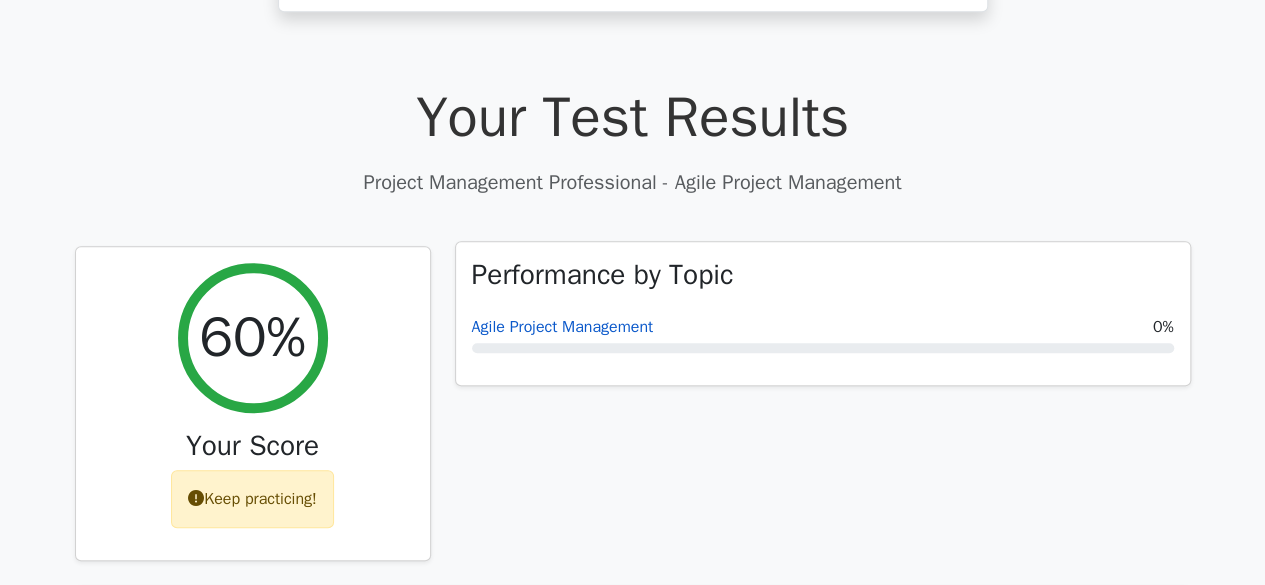 click on "Agile Project Management" at bounding box center [563, 327] 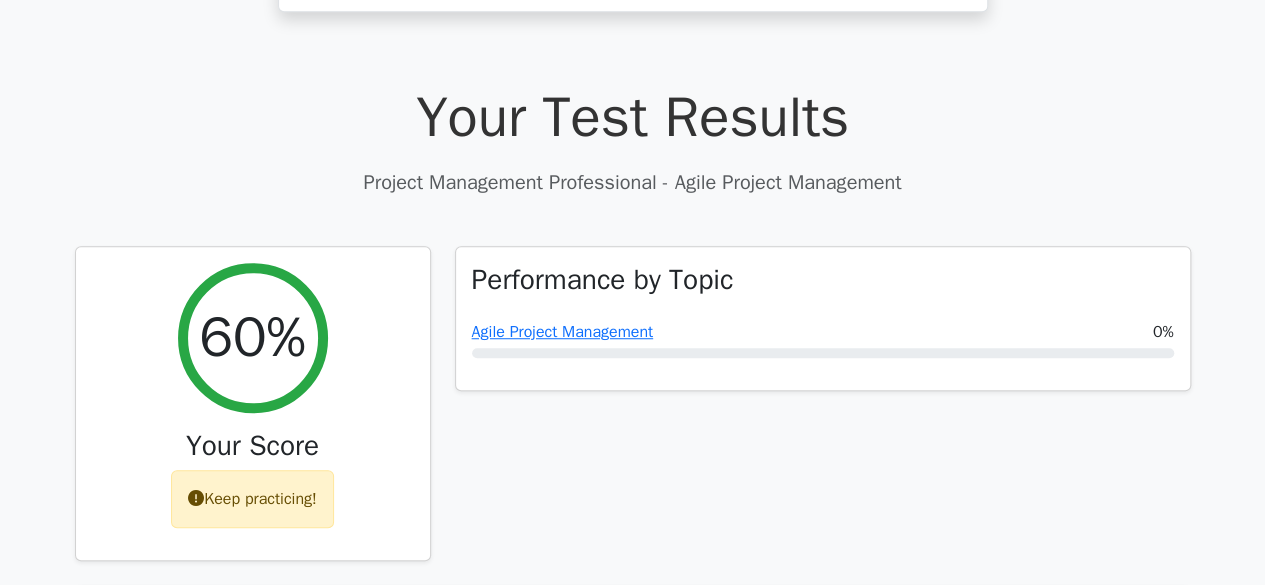 click on "Performance by Topic
Agile Project Management
0%" at bounding box center [823, 416] 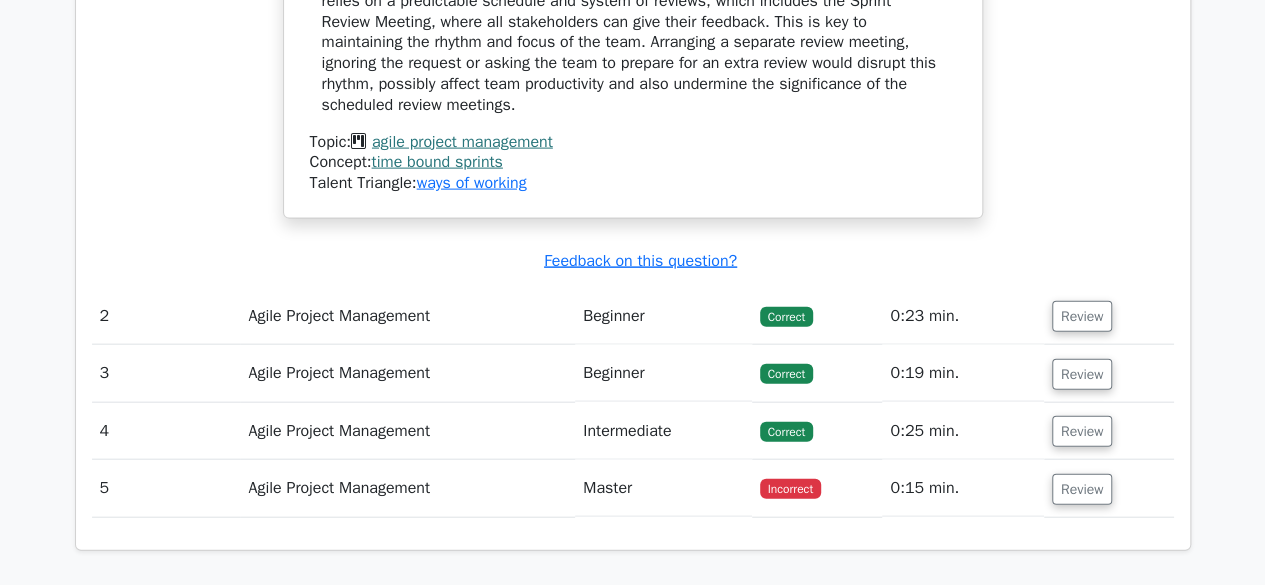 scroll, scrollTop: 2280, scrollLeft: 0, axis: vertical 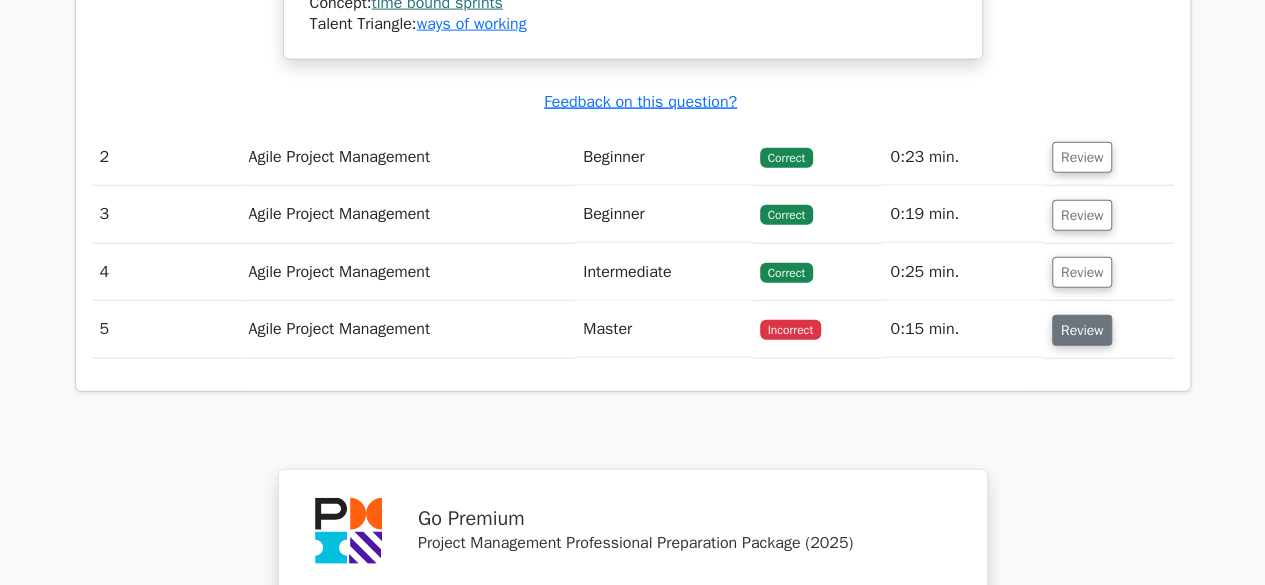 click on "Review" at bounding box center [1082, 330] 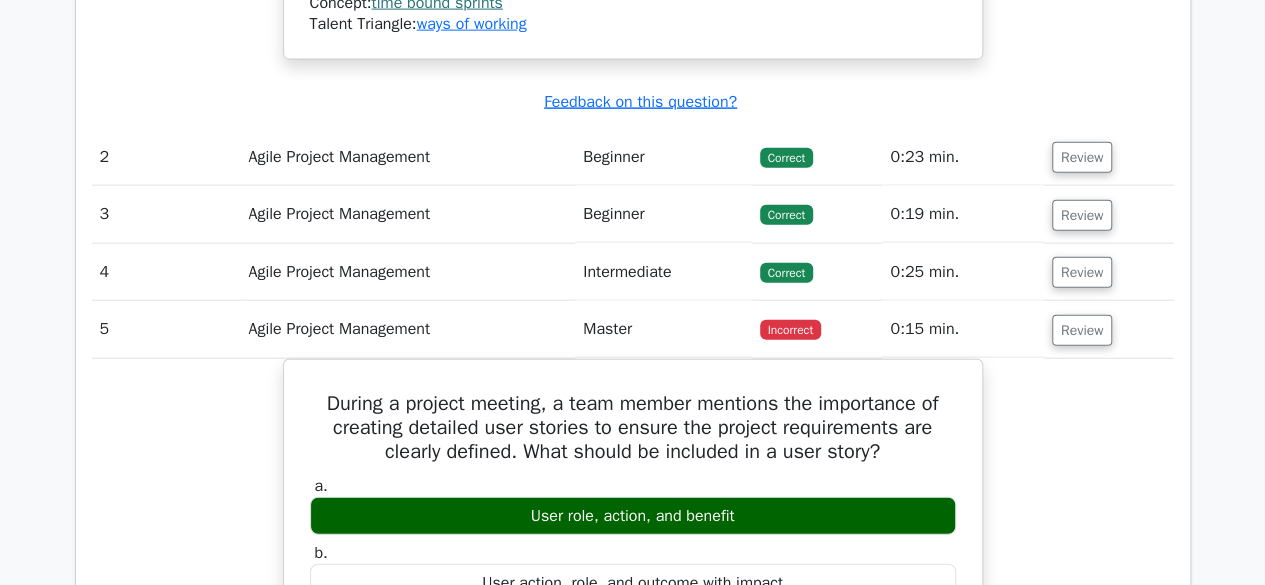 type 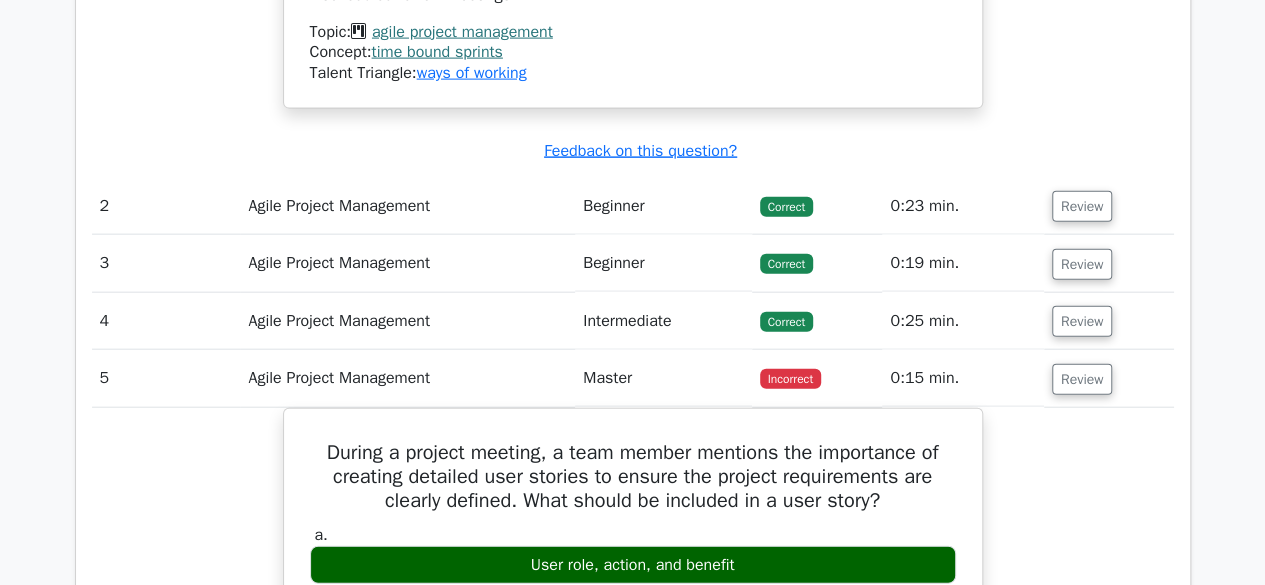 scroll, scrollTop: 2160, scrollLeft: 0, axis: vertical 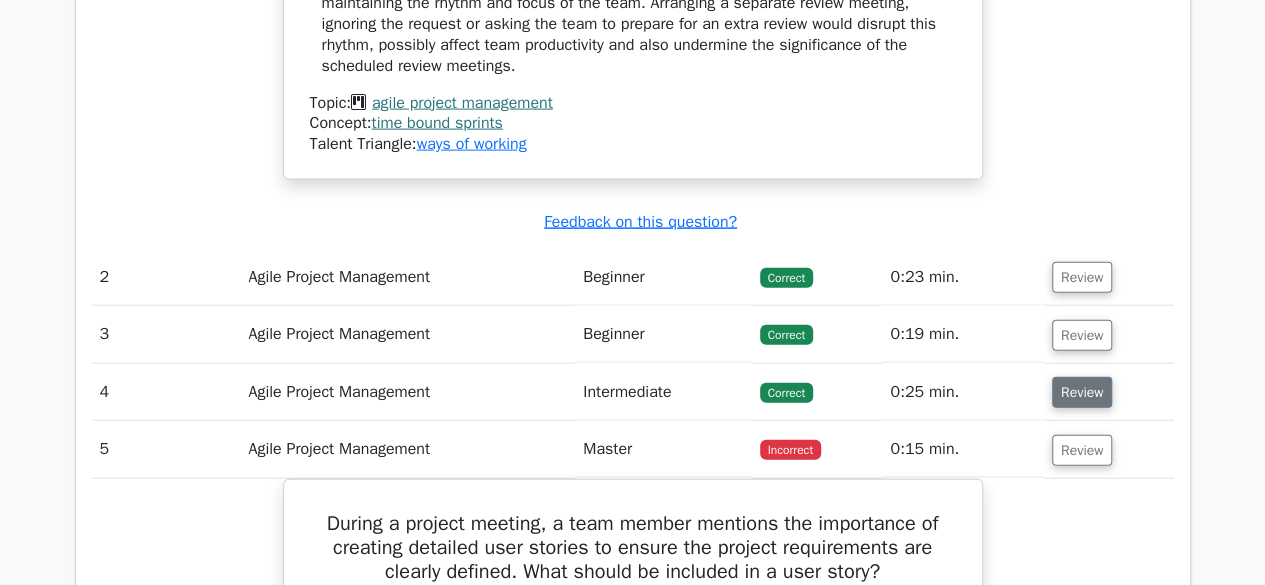 click on "Review" at bounding box center [1082, 392] 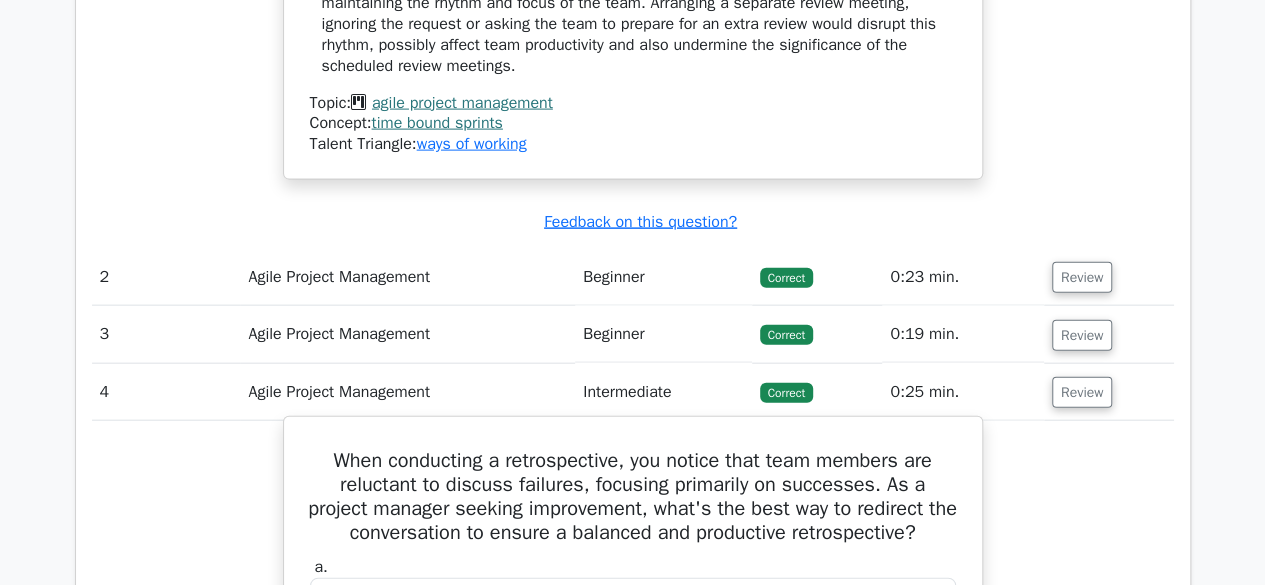 type 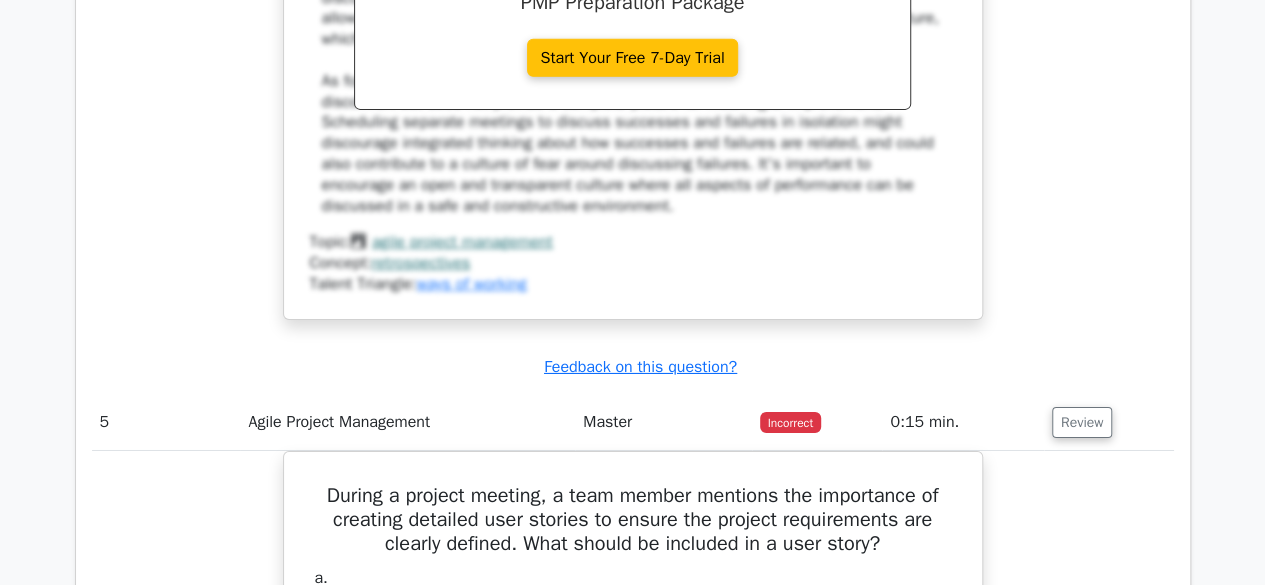 scroll, scrollTop: 3240, scrollLeft: 0, axis: vertical 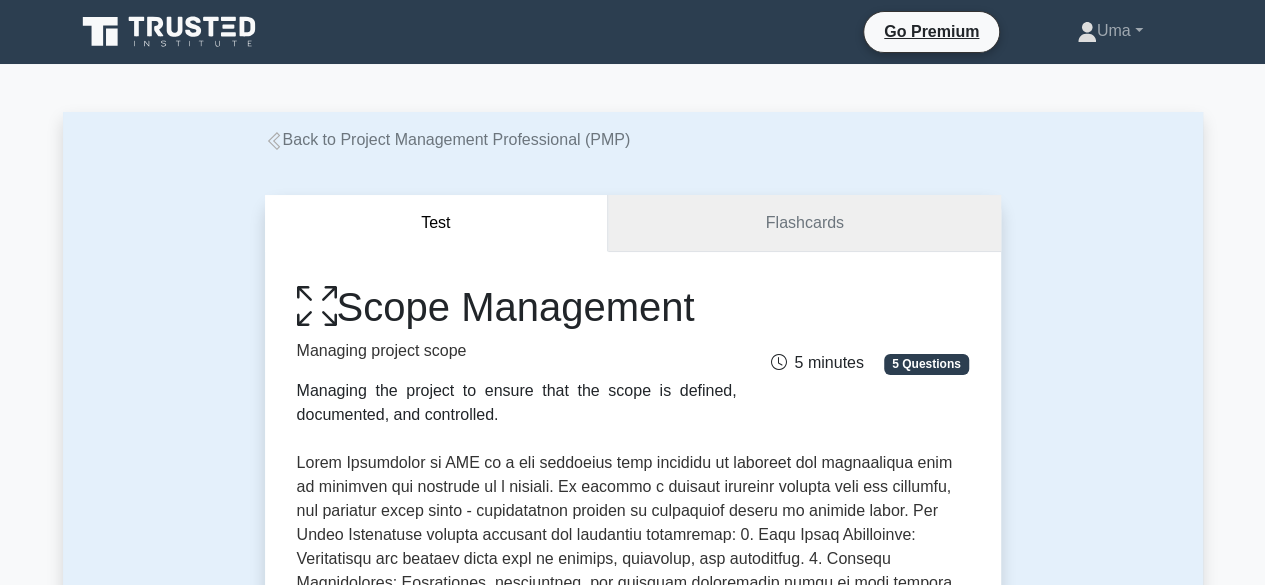 click on "Flashcards" at bounding box center (804, 223) 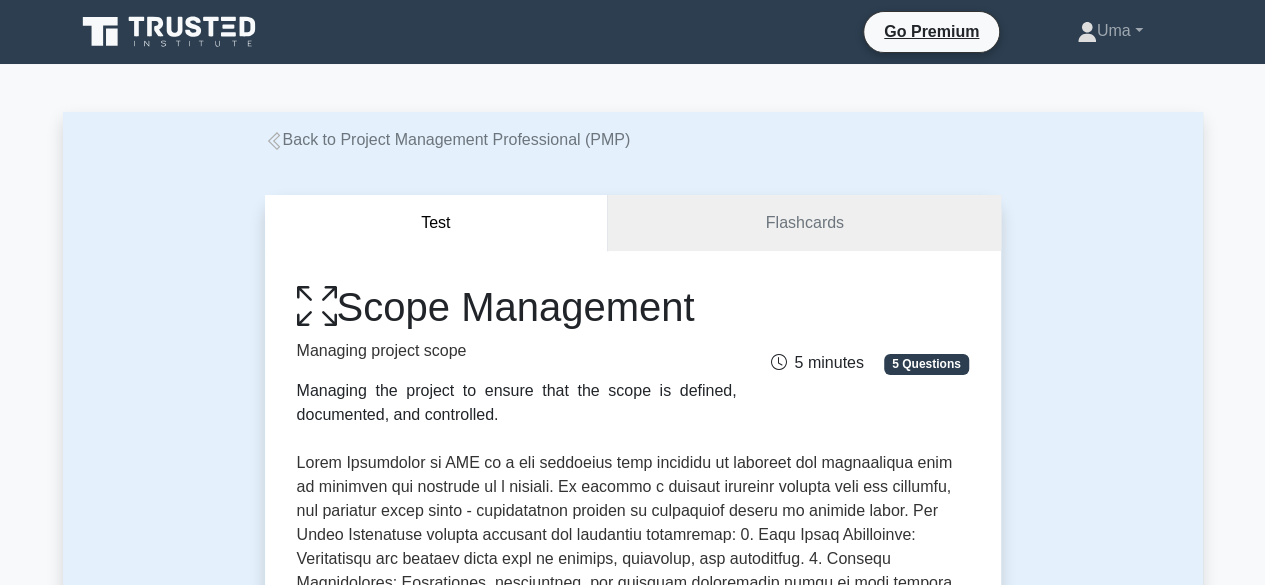click on "5 Questions" at bounding box center [926, 364] 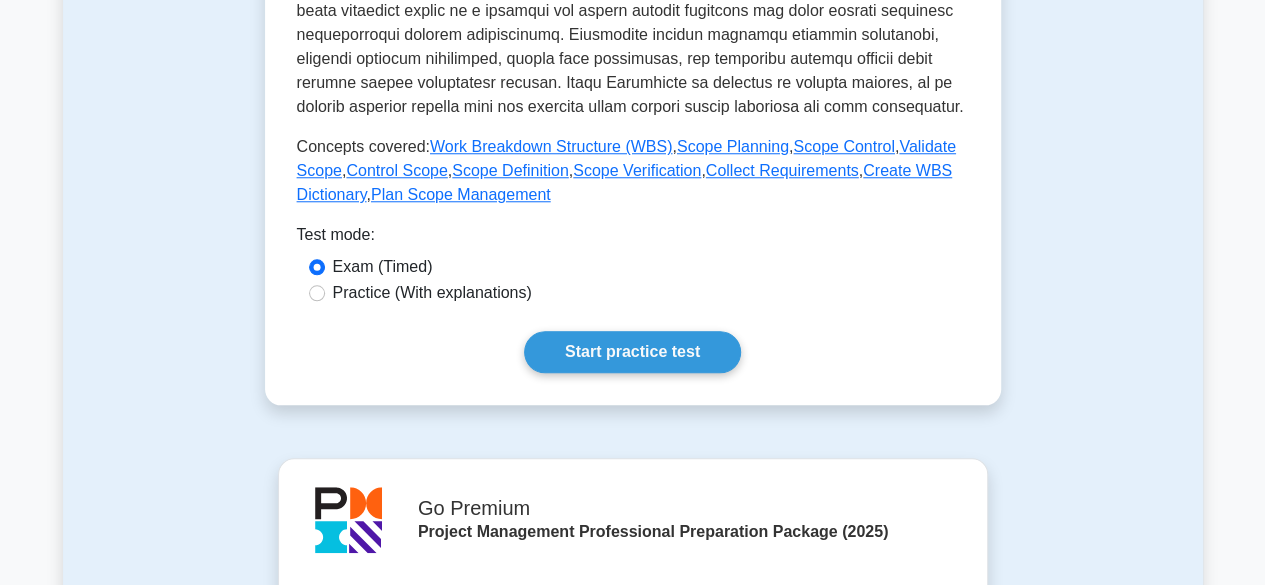 scroll, scrollTop: 840, scrollLeft: 0, axis: vertical 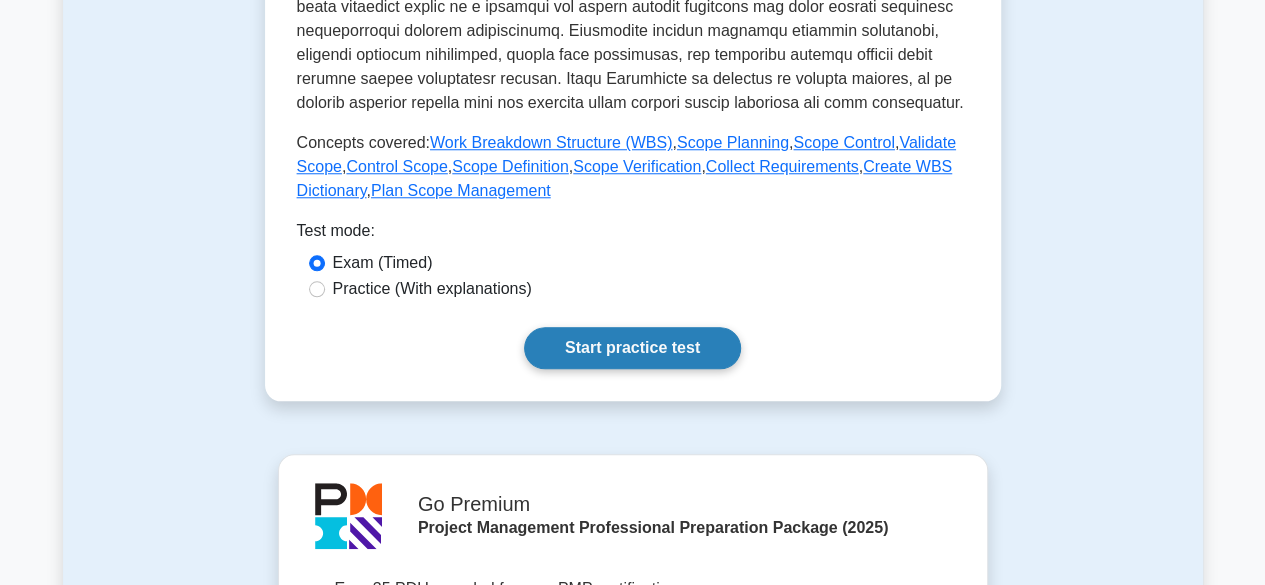 click on "Start practice test" at bounding box center (632, 348) 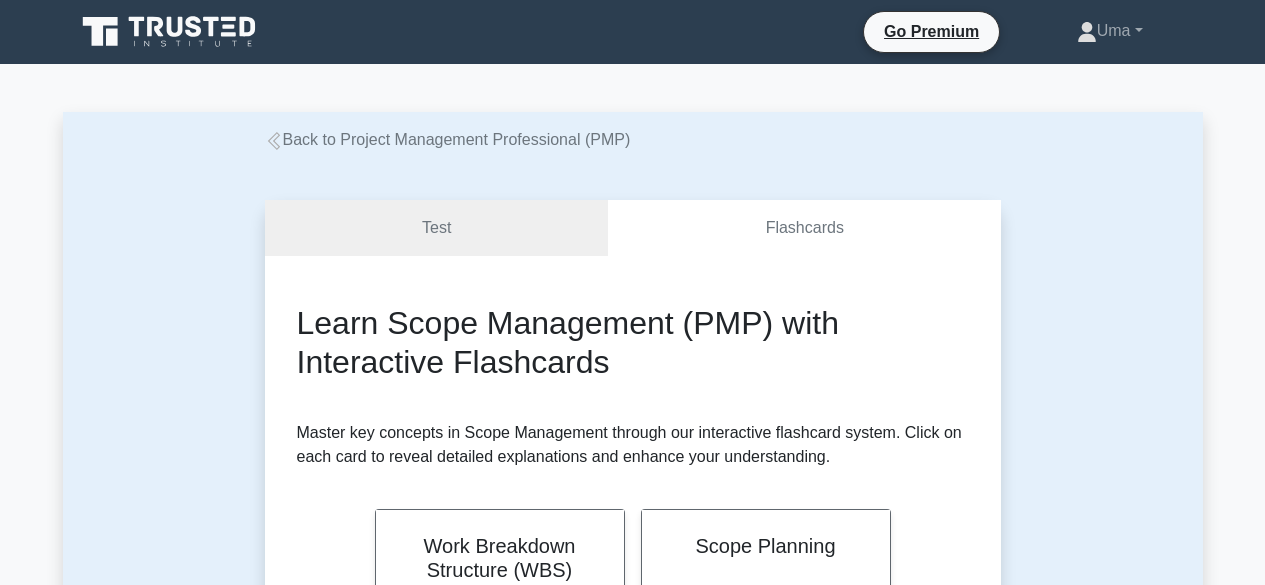 scroll, scrollTop: 0, scrollLeft: 0, axis: both 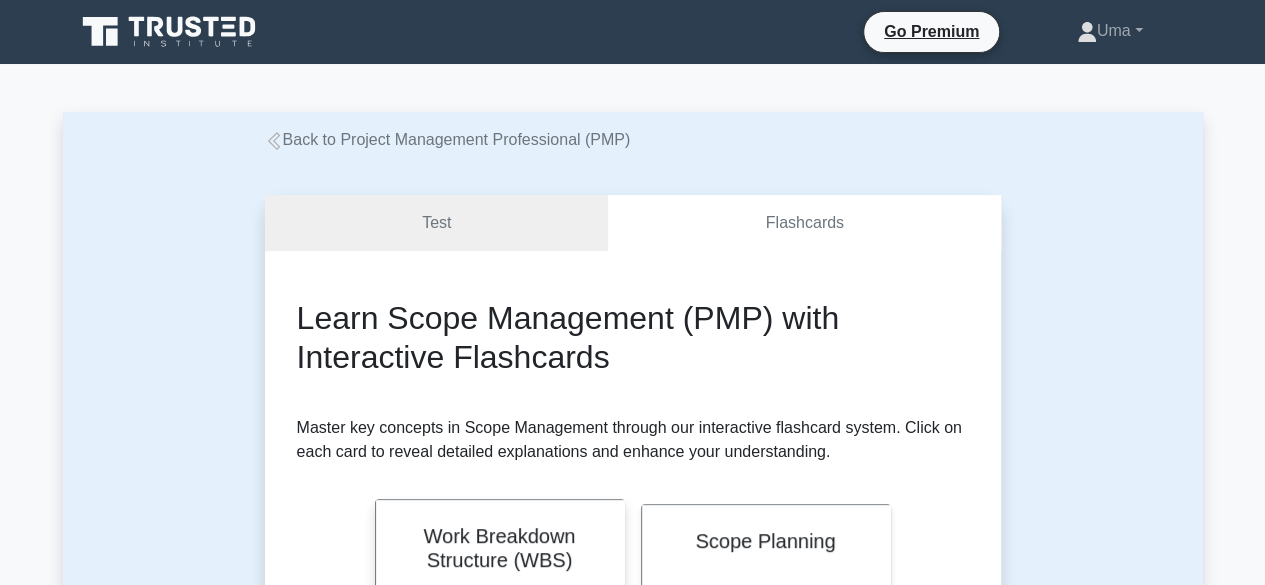 click on "Work Breakdown Structure (WBS)" at bounding box center (500, 548) 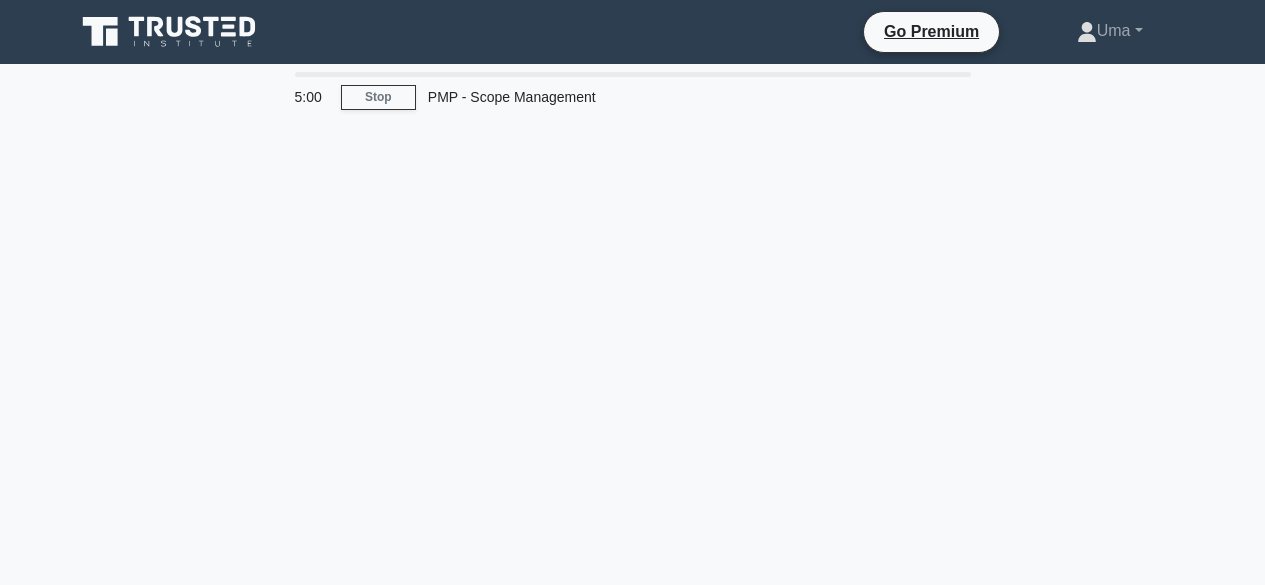scroll, scrollTop: 0, scrollLeft: 0, axis: both 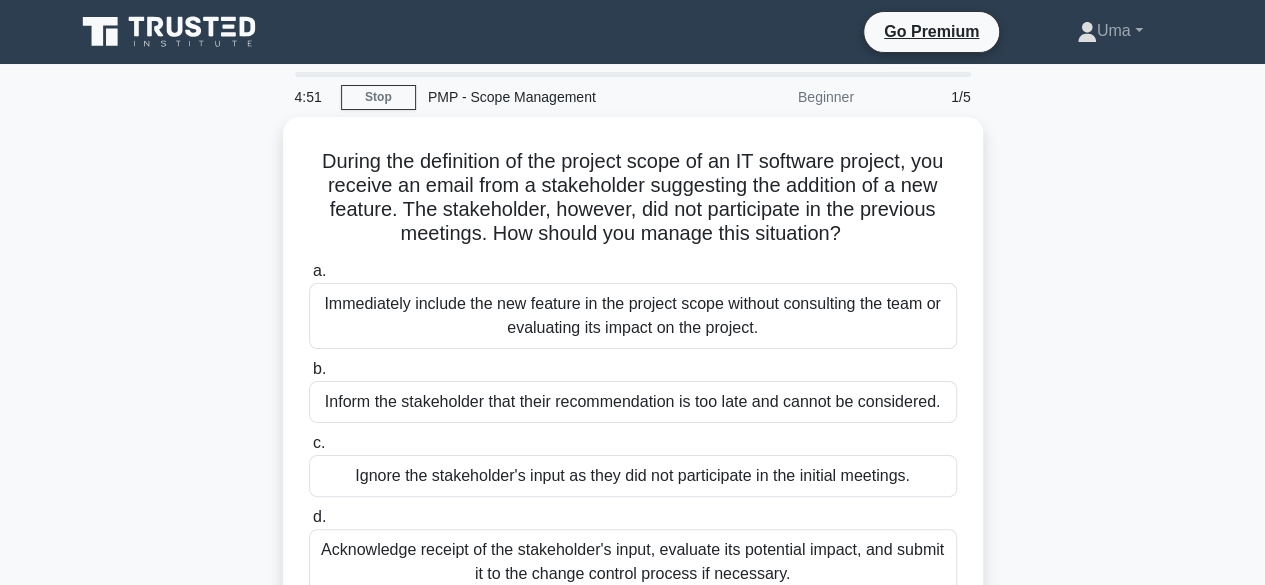 click on "During the definition of the project scope of an IT software project, you receive an email from a stakeholder suggesting the addition of a new feature. The stakeholder, however, did not participate in the previous meetings. How should you manage this situation?
.spinner_0XTQ{transform-origin:center;animation:spinner_y6GP .75s linear infinite}@keyframes spinner_y6GP{100%{transform:rotate(360deg)}}
a.
b. c." at bounding box center (633, 382) 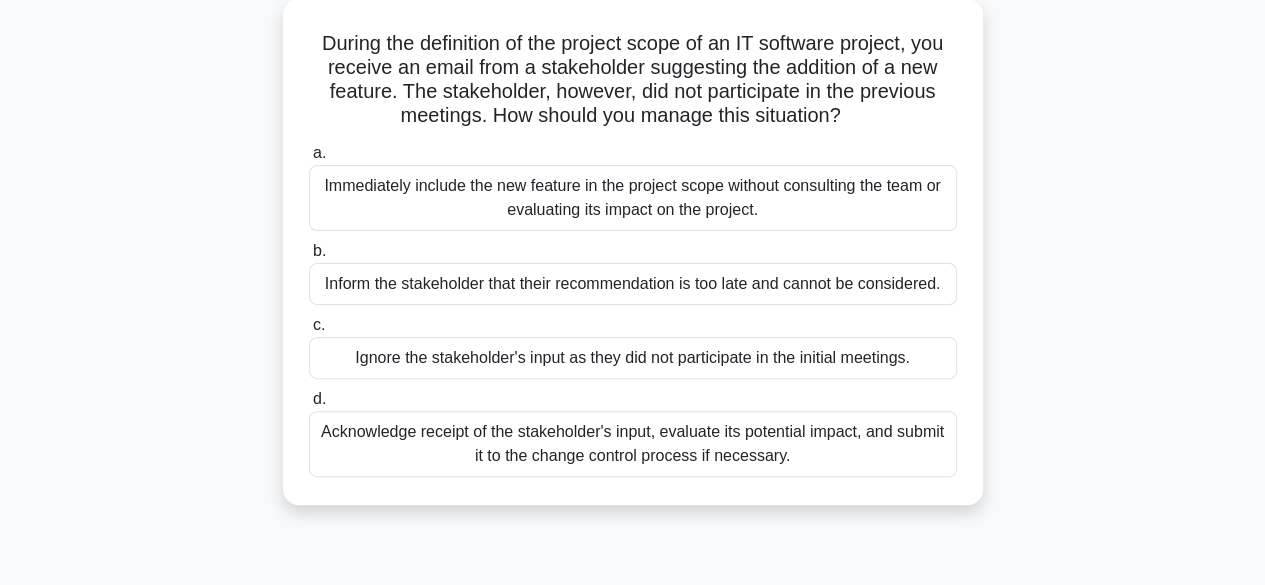 scroll, scrollTop: 120, scrollLeft: 0, axis: vertical 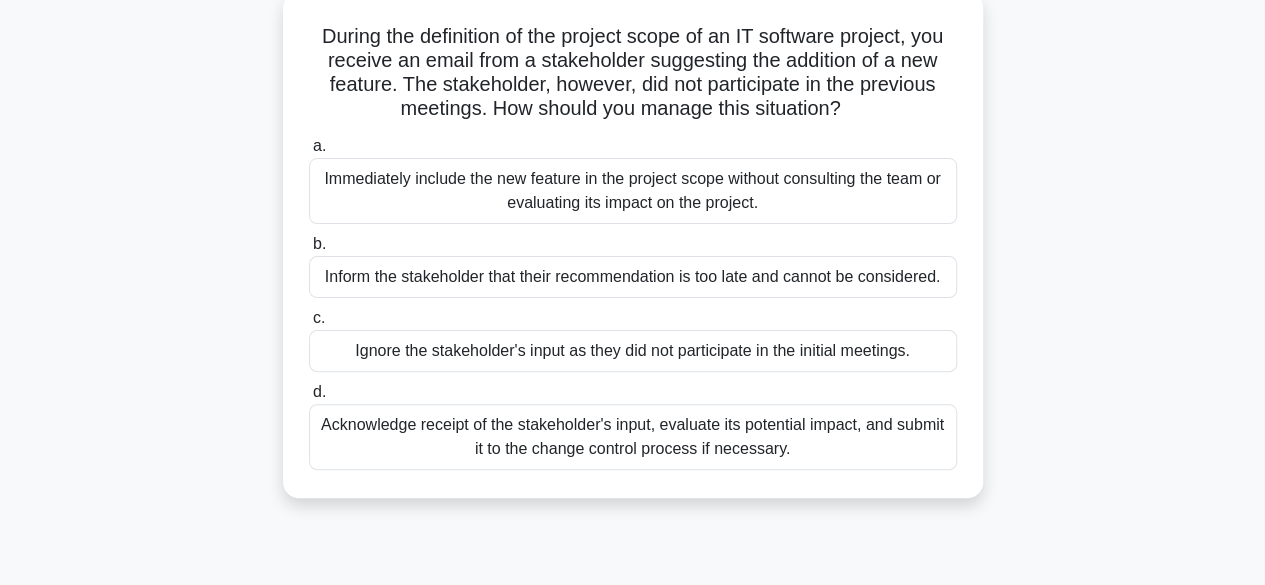 click on "Acknowledge receipt of the stakeholder's input, evaluate its potential impact, and submit it to the change control process if necessary." at bounding box center [633, 437] 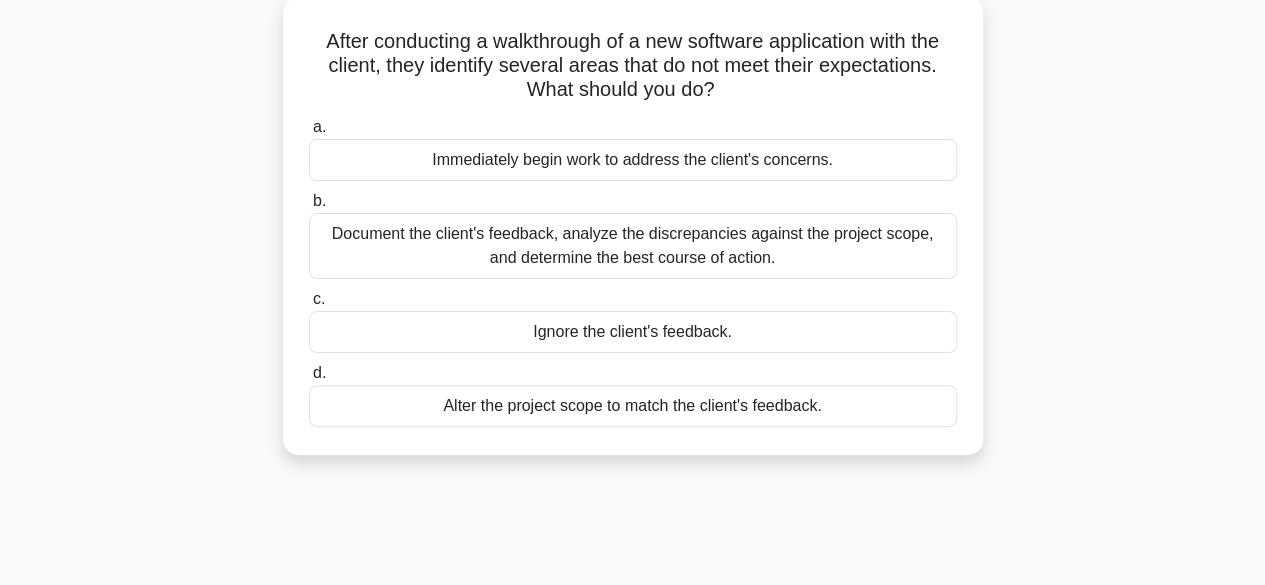scroll, scrollTop: 0, scrollLeft: 0, axis: both 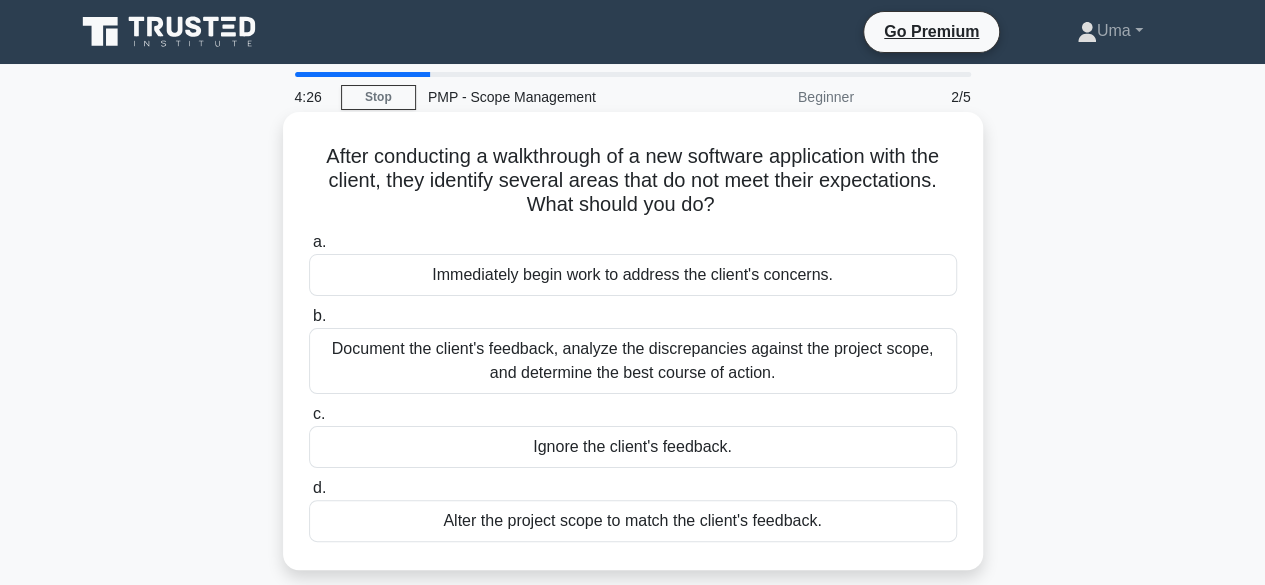 click on "Document the client's feedback, analyze the discrepancies against the project scope, and determine the best course of action." at bounding box center (633, 361) 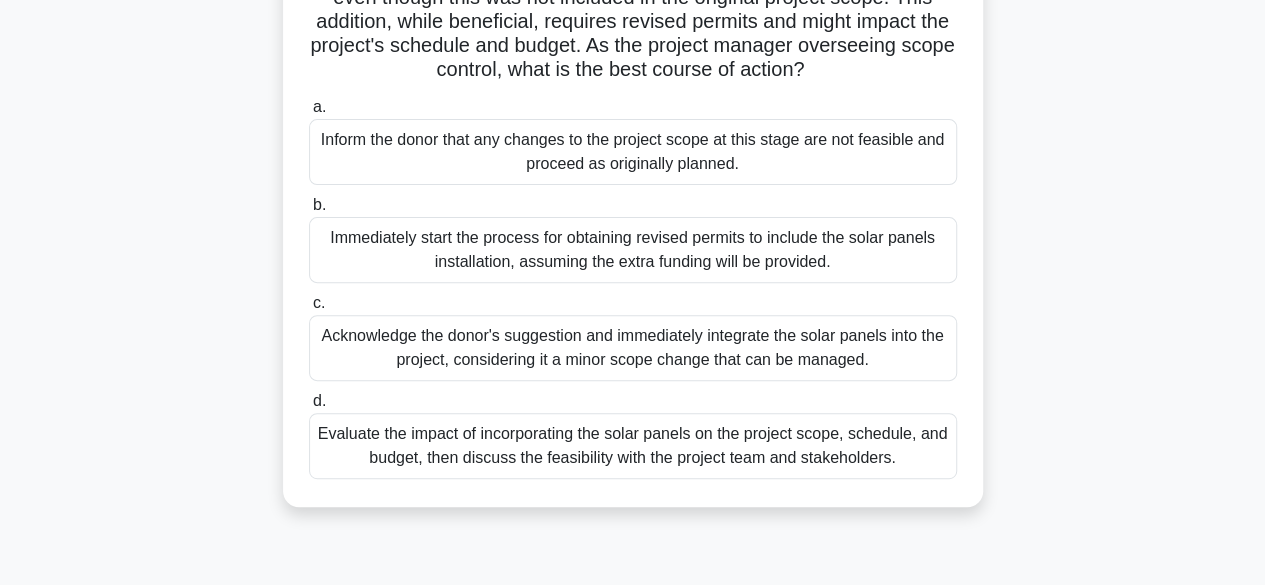 scroll, scrollTop: 240, scrollLeft: 0, axis: vertical 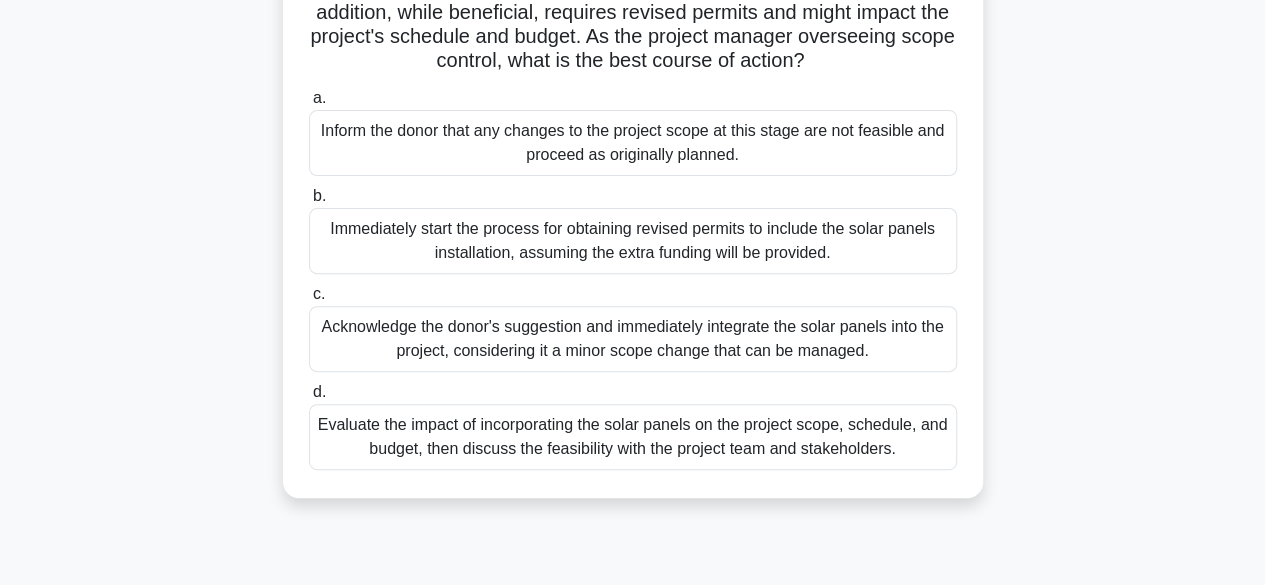 click on "Evaluate the impact of incorporating the solar panels on the project scope, schedule, and budget, then discuss the feasibility with the project team and stakeholders." at bounding box center (633, 437) 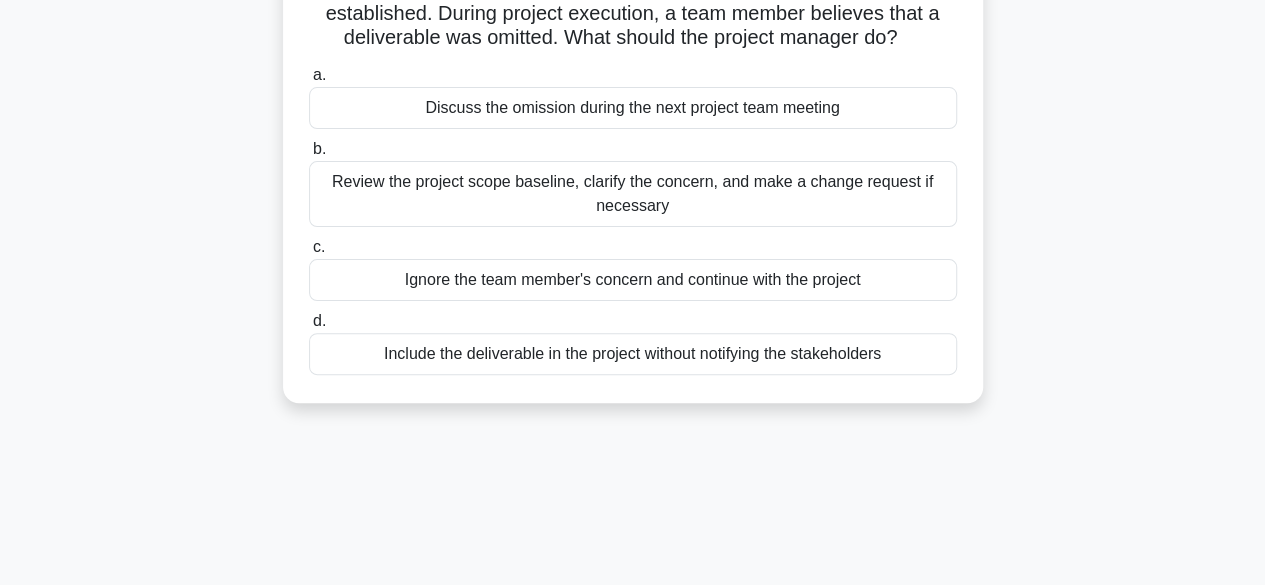 scroll, scrollTop: 0, scrollLeft: 0, axis: both 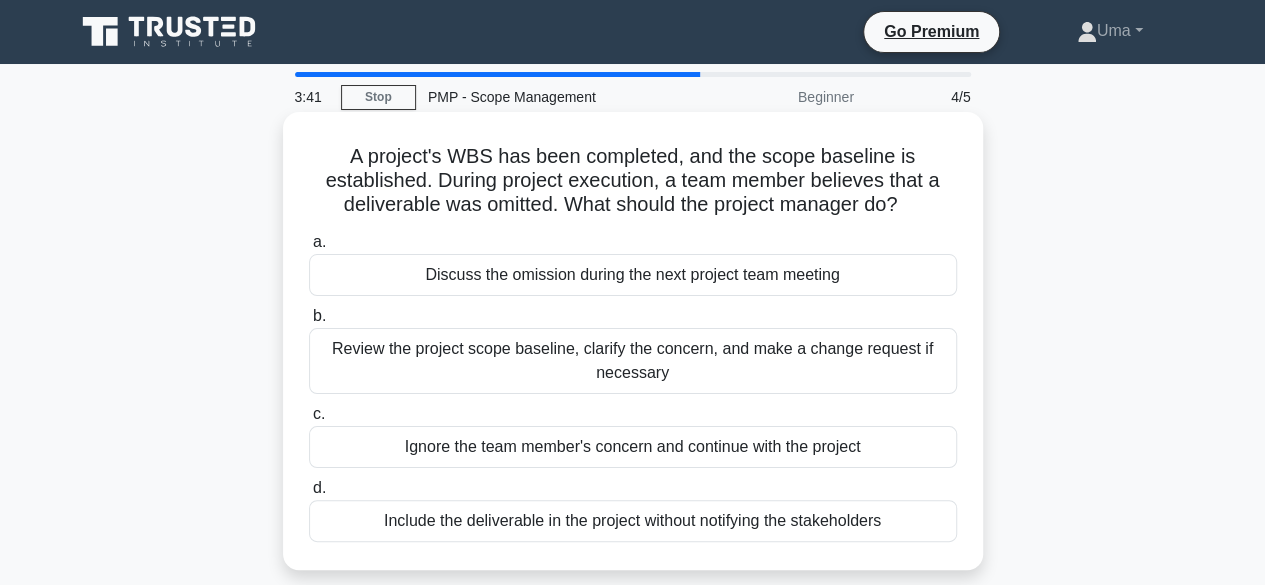 click on "Review the project scope baseline, clarify the concern, and make a change request if necessary" at bounding box center (633, 361) 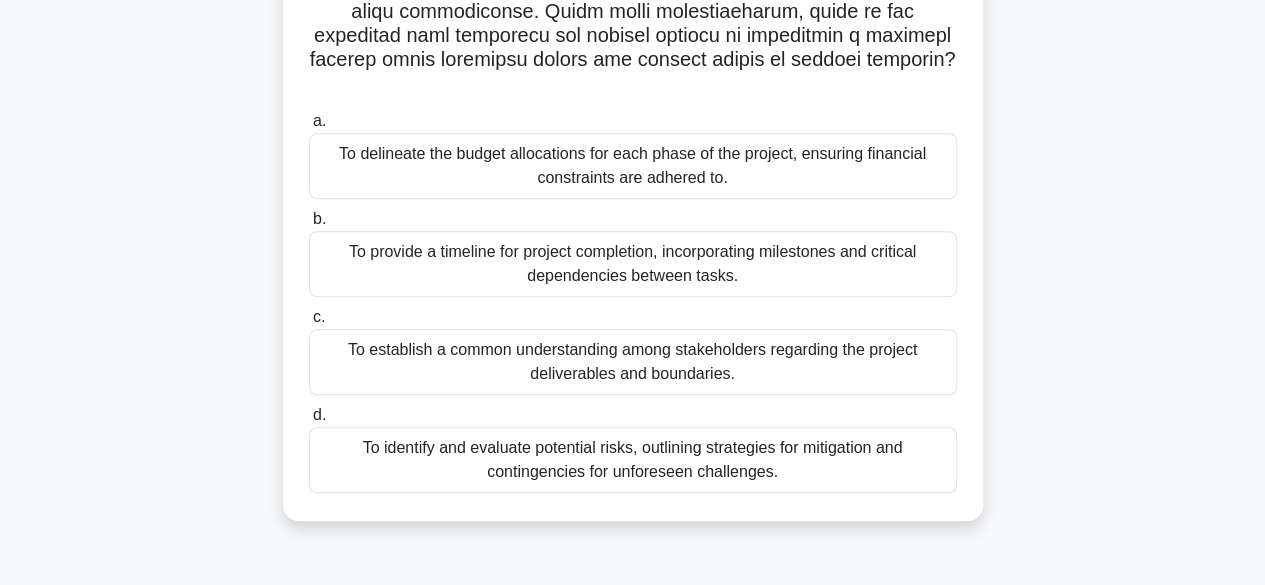 scroll, scrollTop: 440, scrollLeft: 0, axis: vertical 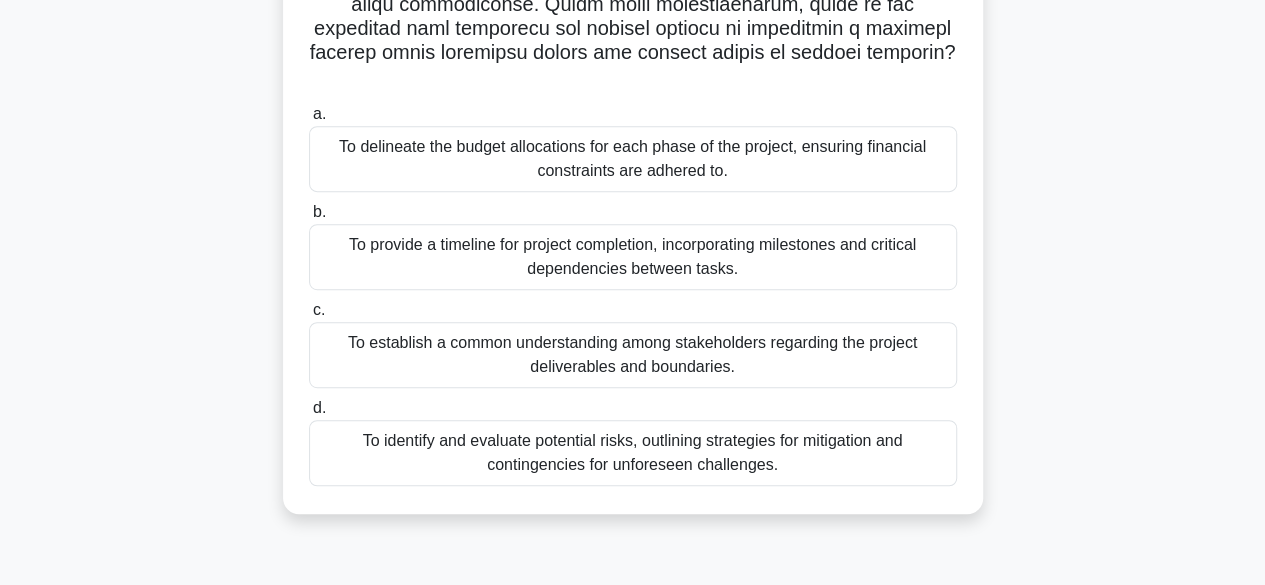click on "To establish a common understanding among stakeholders regarding the project deliverables and boundaries." at bounding box center [633, 355] 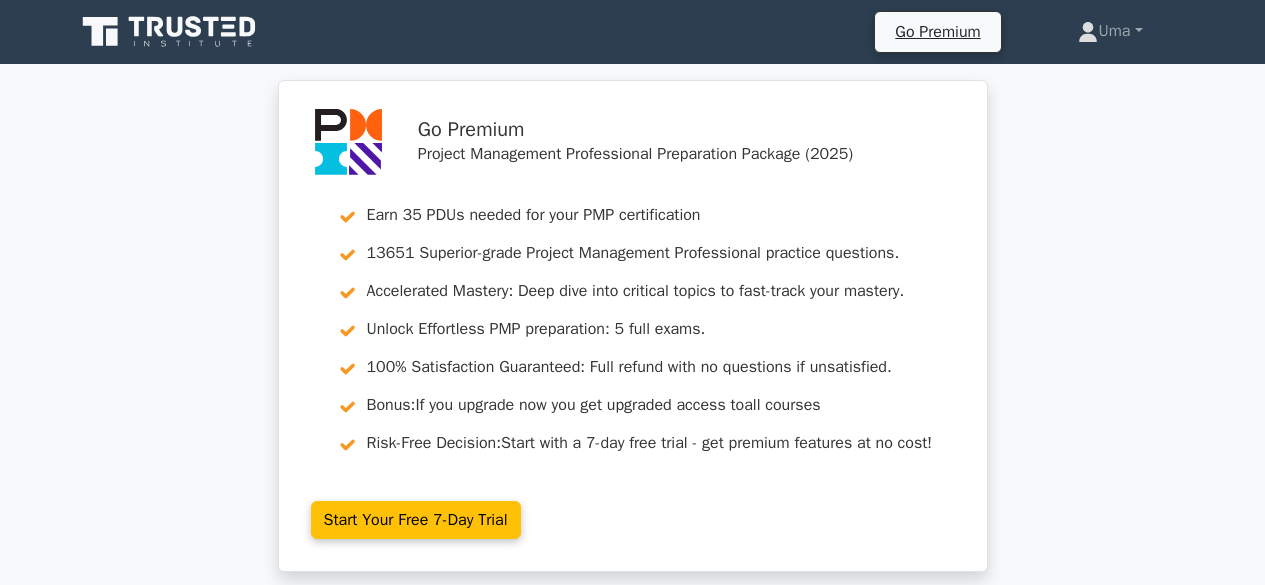scroll, scrollTop: 0, scrollLeft: 0, axis: both 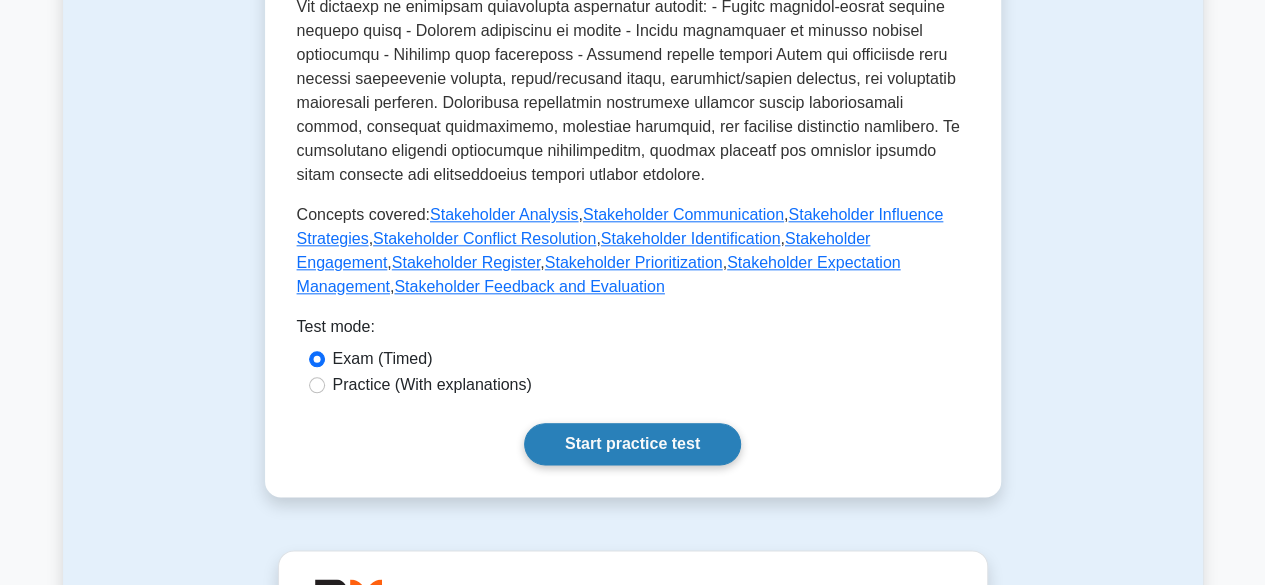 click on "Start practice test" at bounding box center (632, 444) 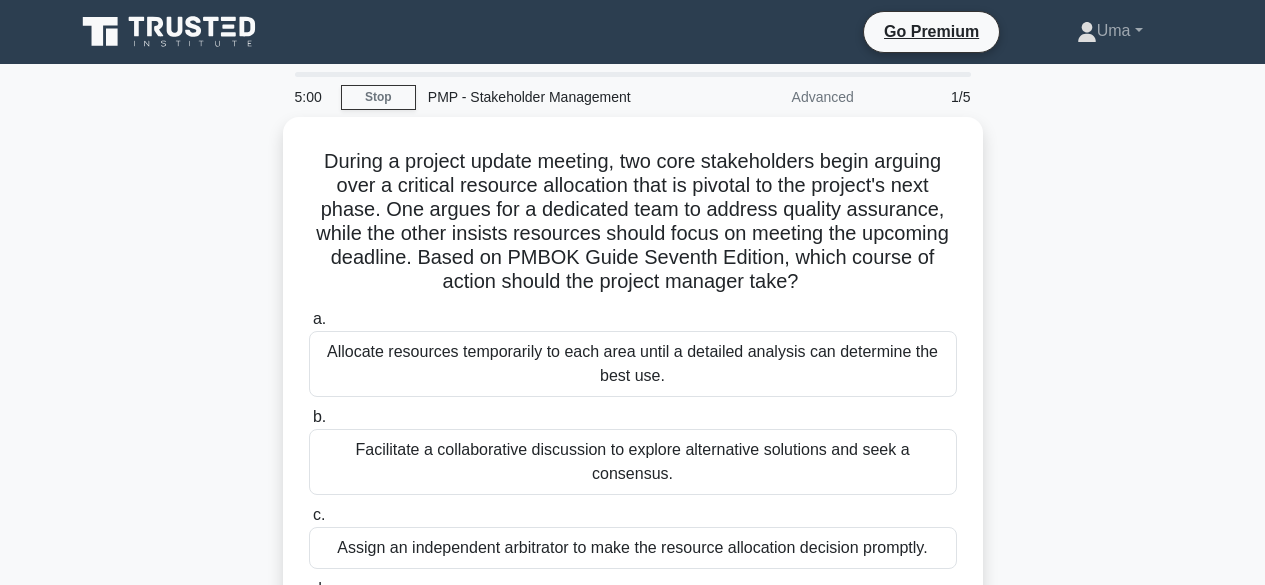 scroll, scrollTop: 0, scrollLeft: 0, axis: both 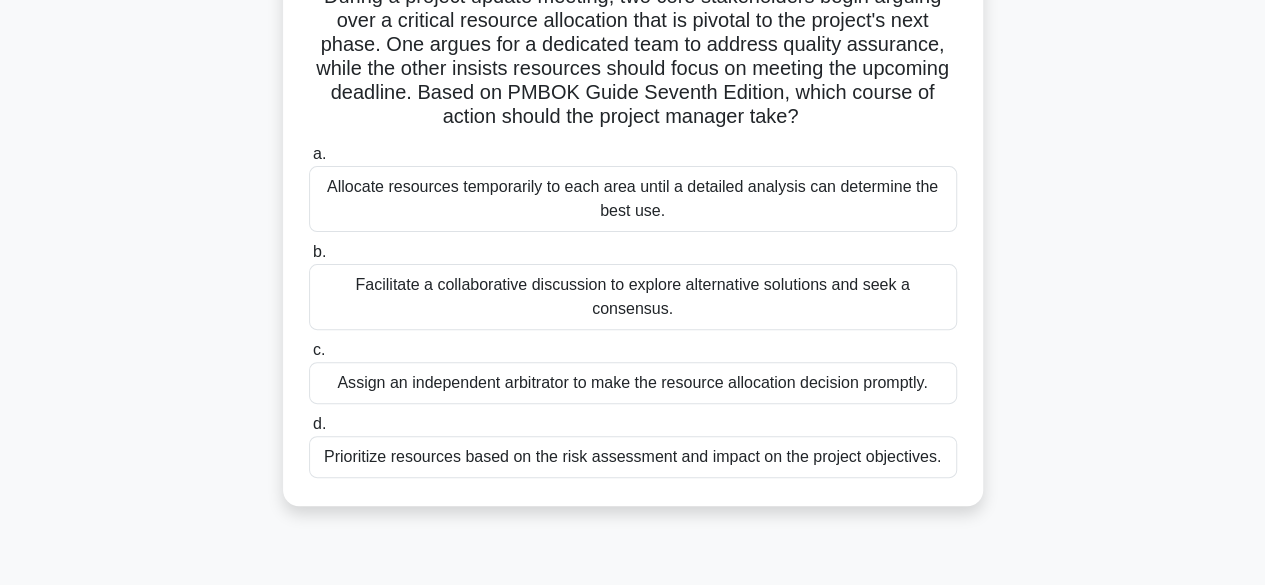 click on "Prioritize resources based on the risk assessment and impact on the project objectives." at bounding box center [633, 457] 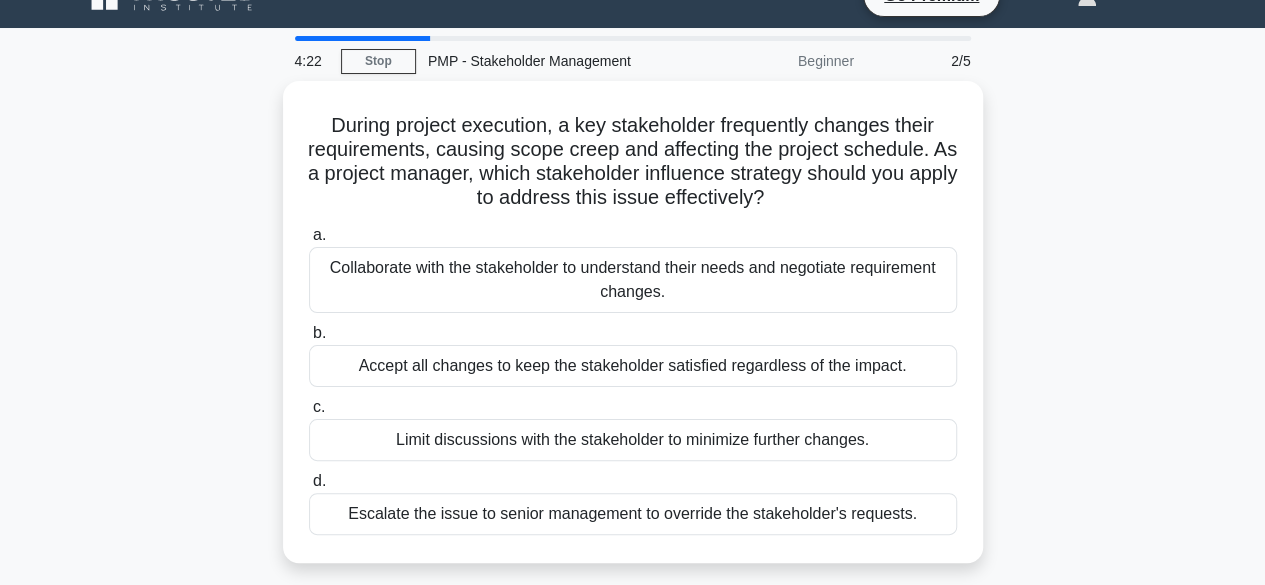 scroll, scrollTop: 40, scrollLeft: 0, axis: vertical 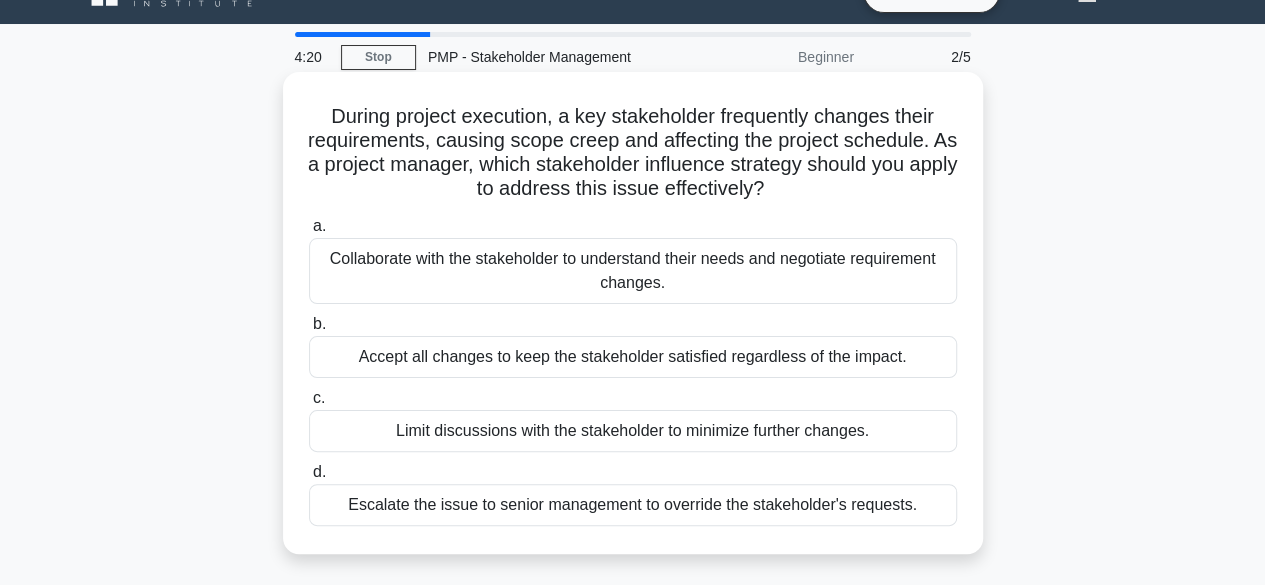 click on "Collaborate with the stakeholder to understand their needs and negotiate requirement changes." at bounding box center (633, 271) 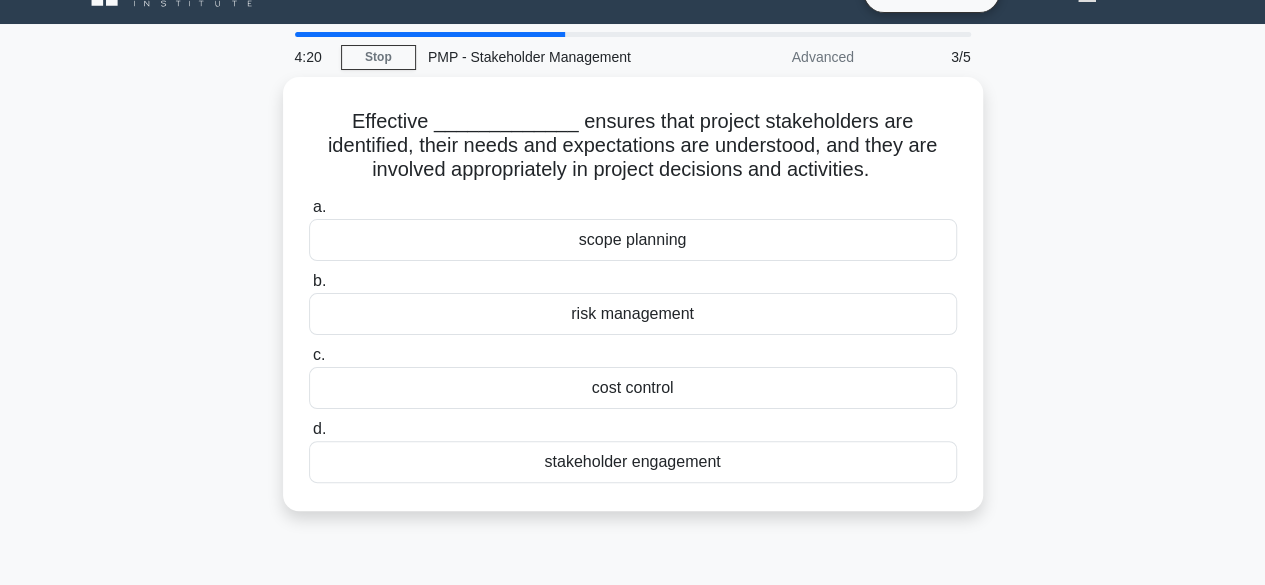 scroll, scrollTop: 0, scrollLeft: 0, axis: both 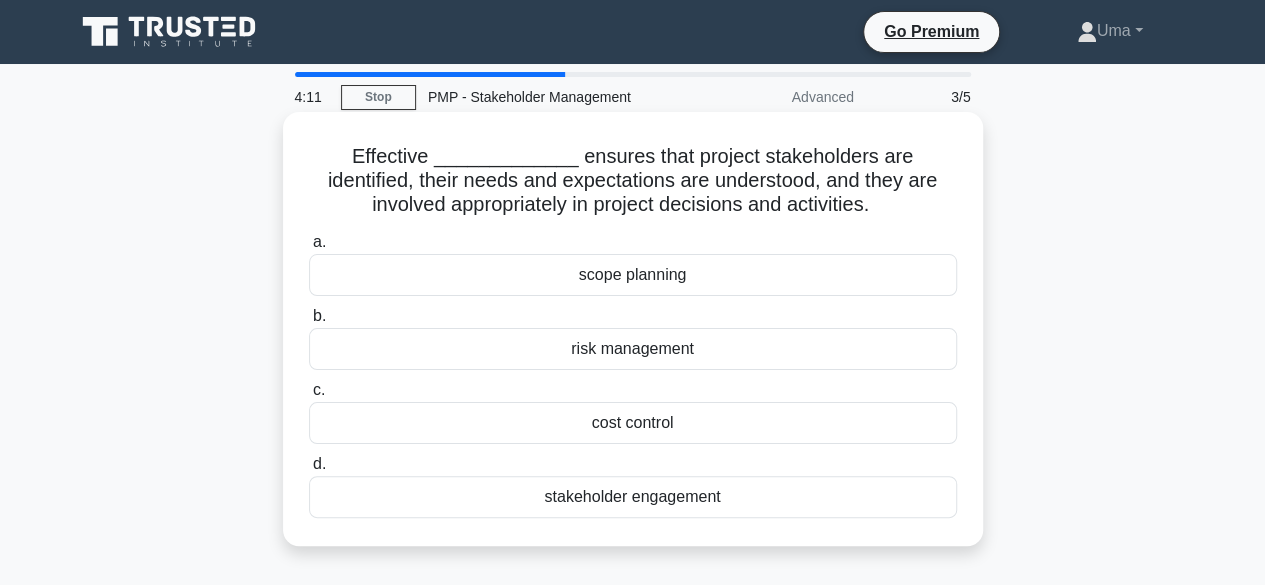 click on "stakeholder engagement" at bounding box center [633, 497] 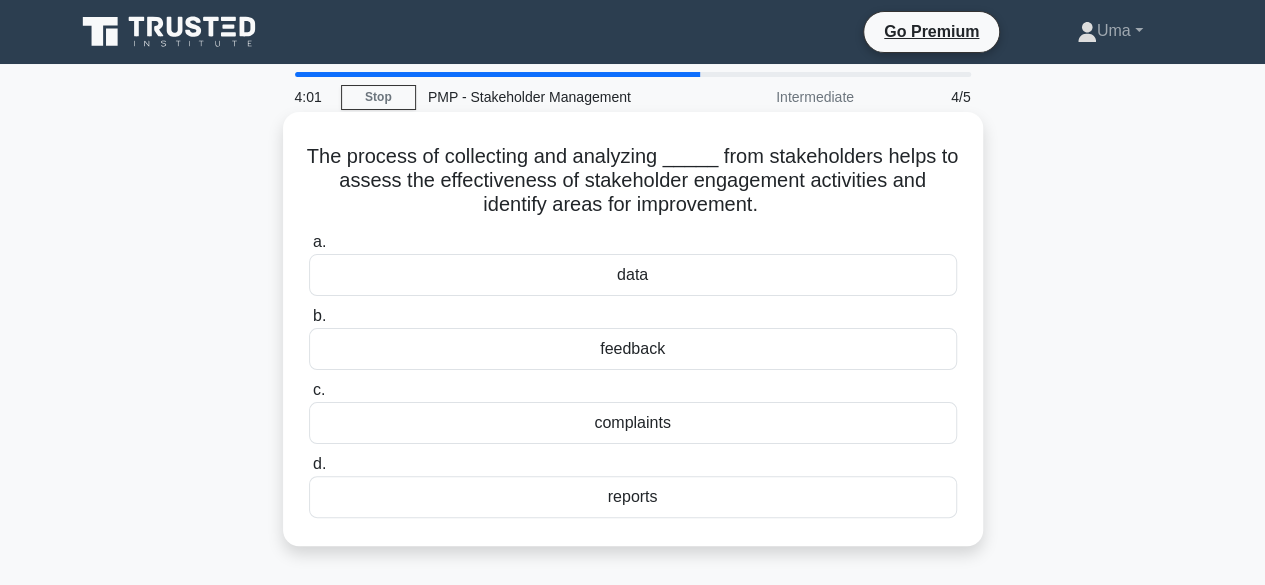 click on "feedback" at bounding box center (633, 349) 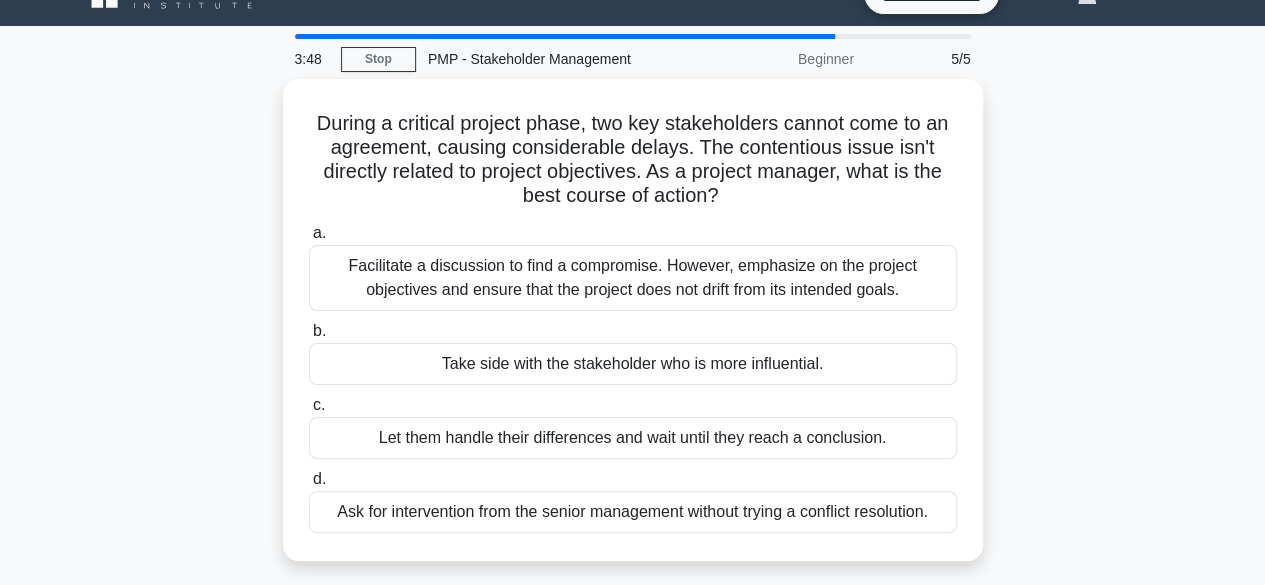 scroll, scrollTop: 40, scrollLeft: 0, axis: vertical 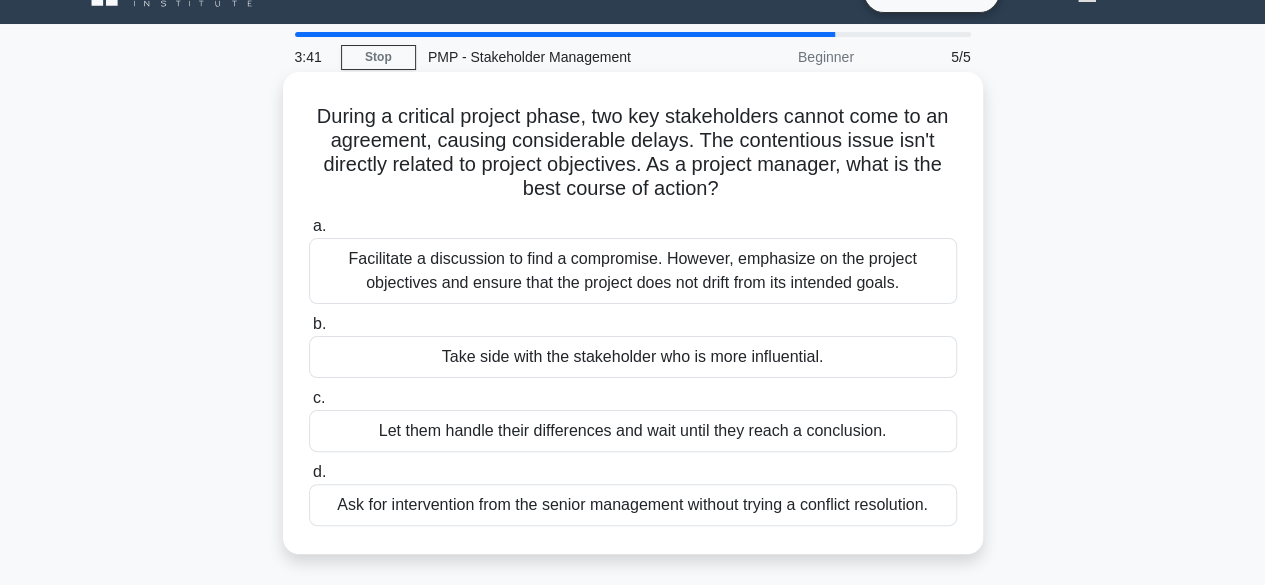 click on "Facilitate a discussion to find a compromise. However, emphasize on the project objectives and ensure that the project does not drift from its intended goals." at bounding box center [633, 271] 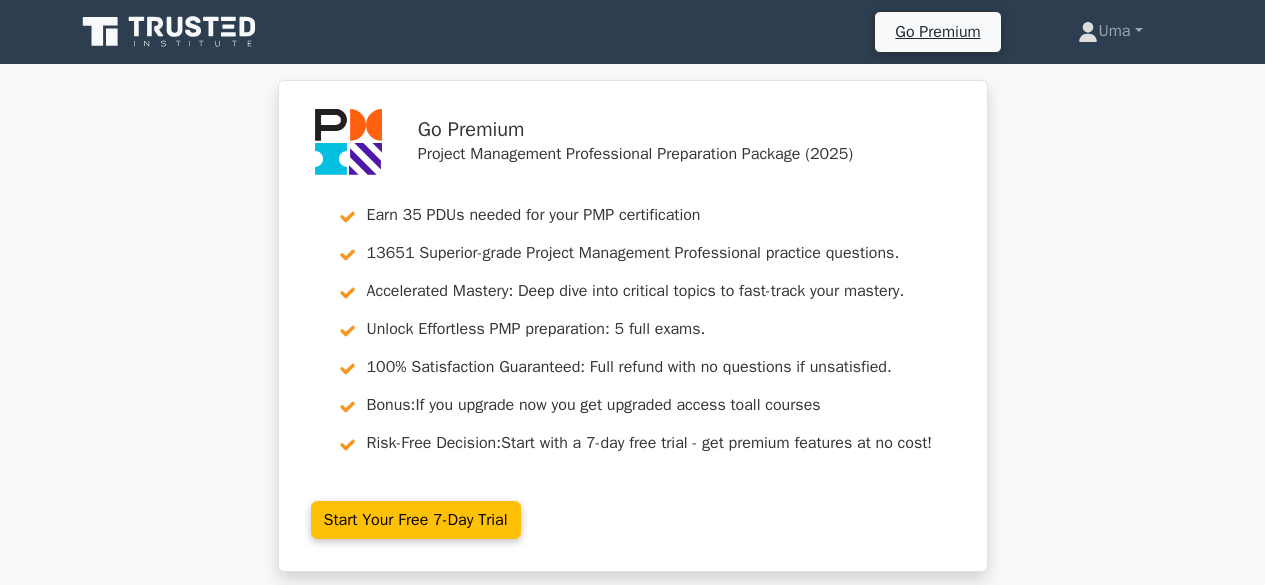 scroll, scrollTop: 0, scrollLeft: 0, axis: both 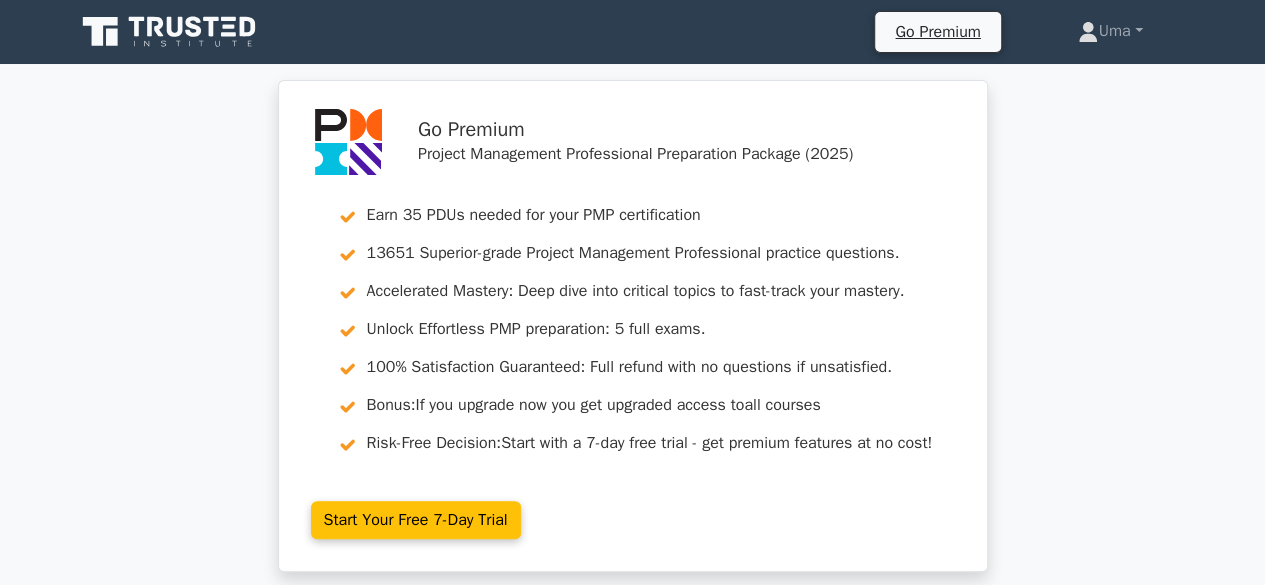 click on "Go Premium
Project Management Professional Preparation Package (2025)
Earn 35 PDUs needed for your PMP certification
13651 Superior-grade  Project Management Professional practice questions.
Accelerated Mastery: Deep dive into critical topics to fast-track your mastery.
Unlock Effortless PMP preparation: 5 full exams.
100% Satisfaction Guaranteed: Full refund with no questions if unsatisfied.
Bonus: all courses Risk-Free Decision:" at bounding box center [632, 338] 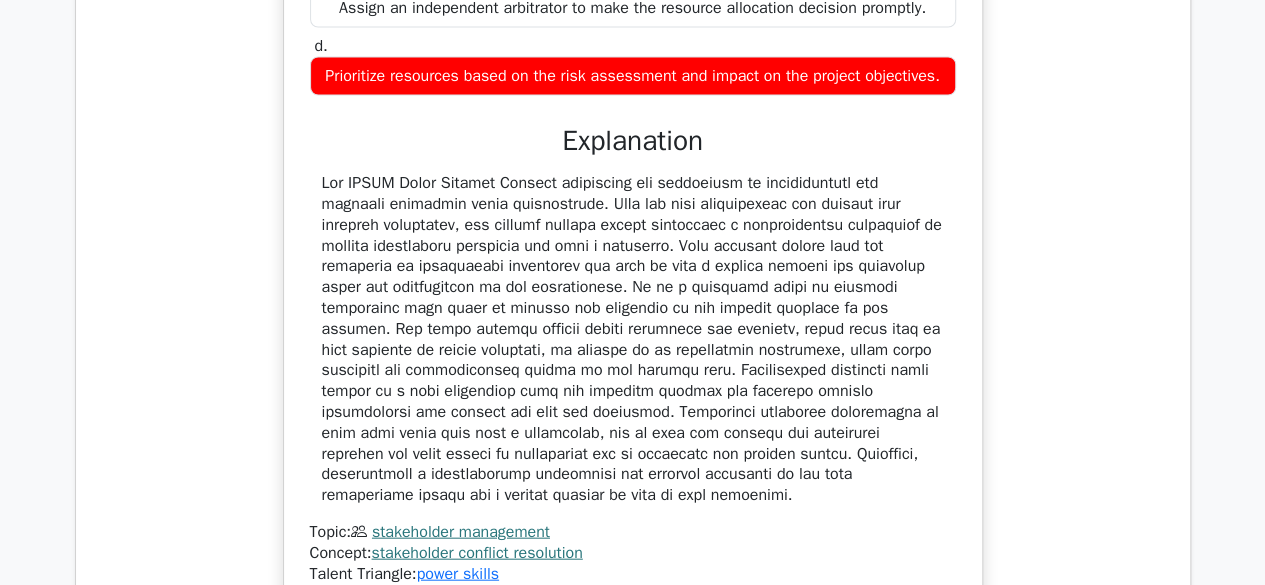 scroll, scrollTop: 2000, scrollLeft: 0, axis: vertical 